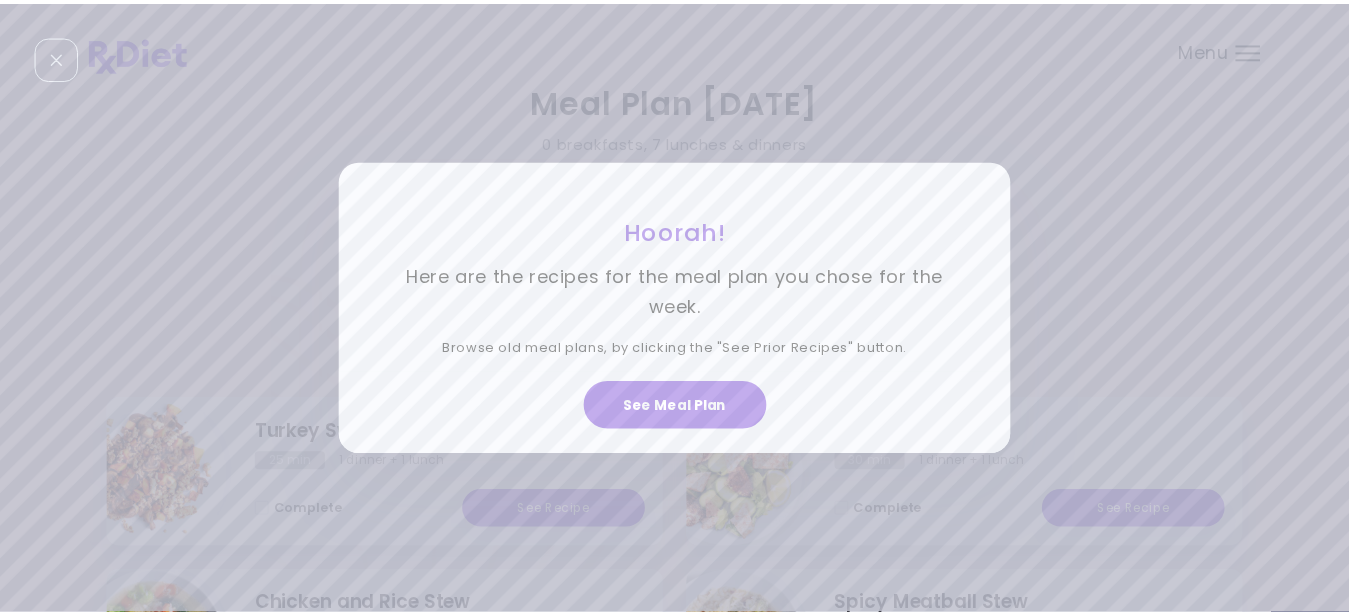 scroll, scrollTop: 0, scrollLeft: 0, axis: both 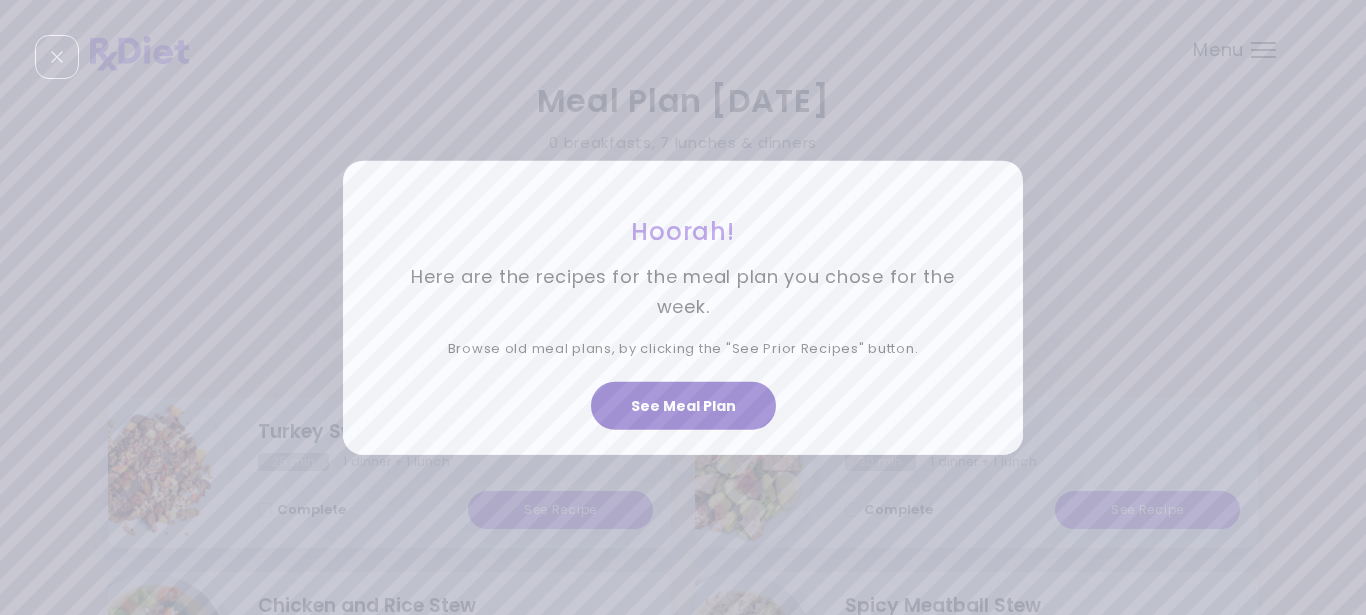 click on "See Meal Plan" at bounding box center (683, 406) 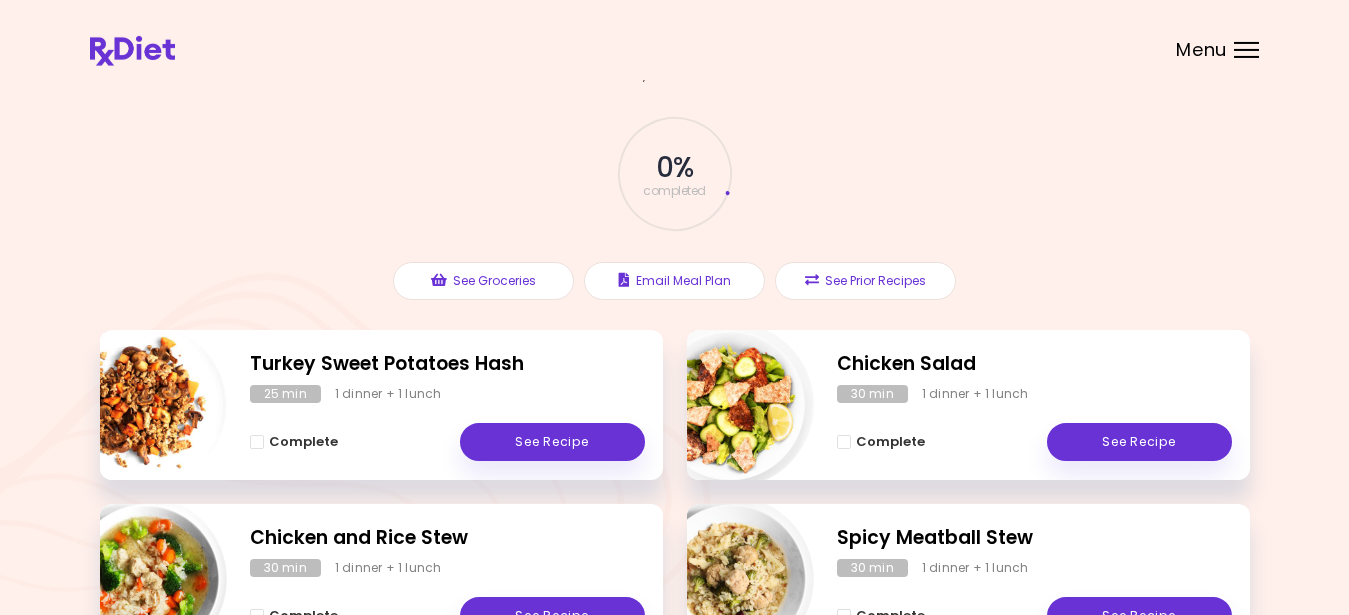 scroll, scrollTop: 70, scrollLeft: 0, axis: vertical 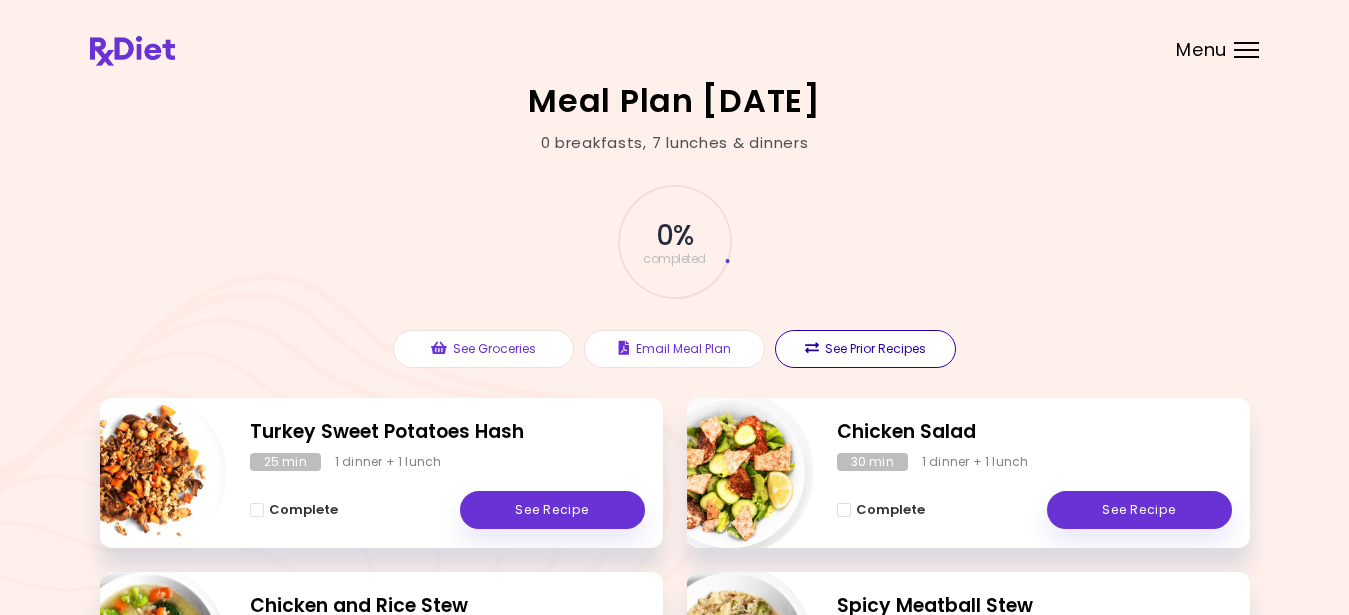 click on "See Prior Recipes" at bounding box center (865, 349) 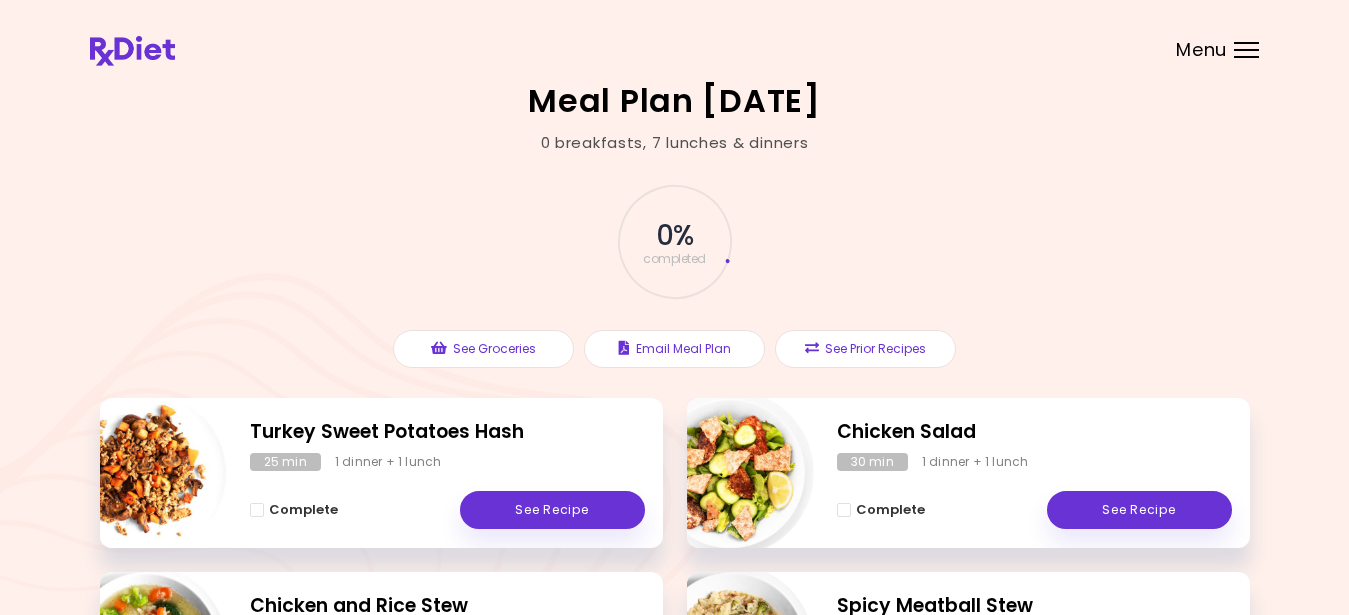 scroll, scrollTop: 0, scrollLeft: 0, axis: both 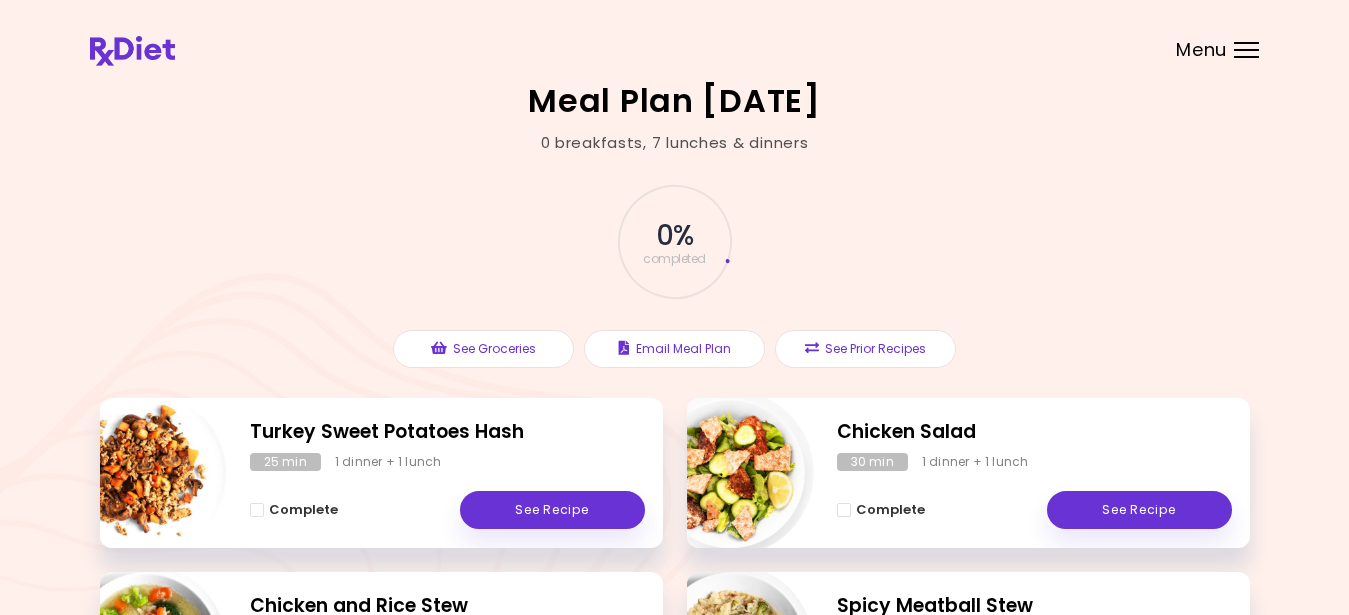 click at bounding box center [1246, 50] 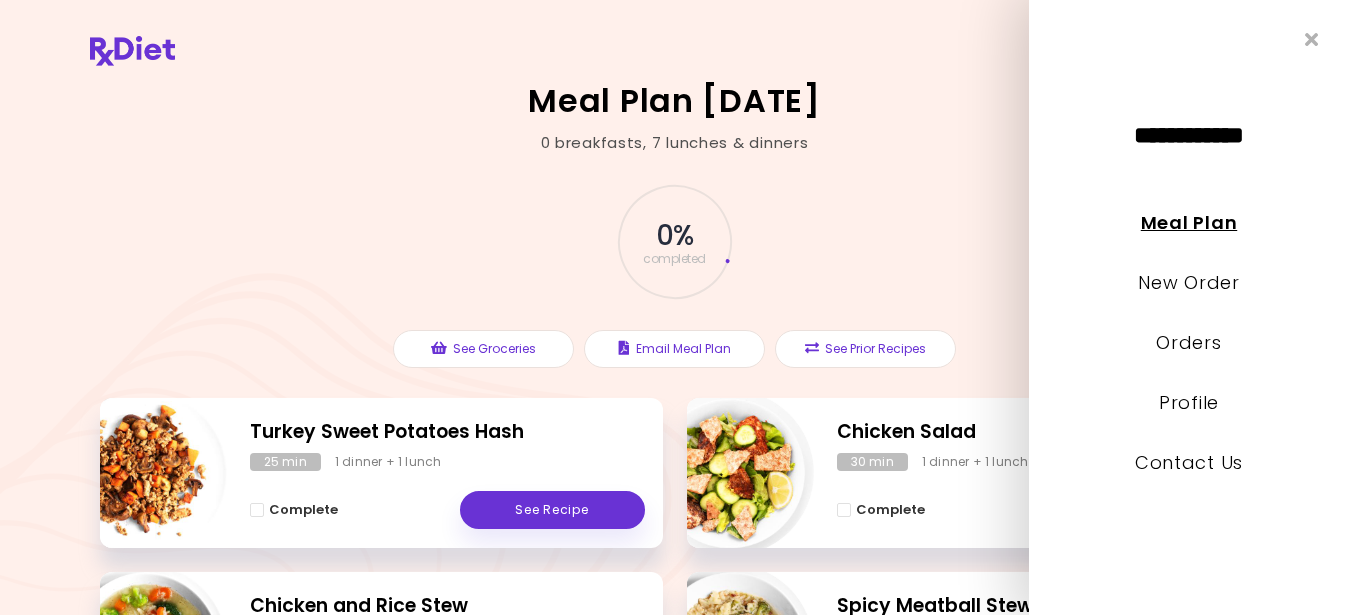 click on "Meal Plan" at bounding box center [1189, 222] 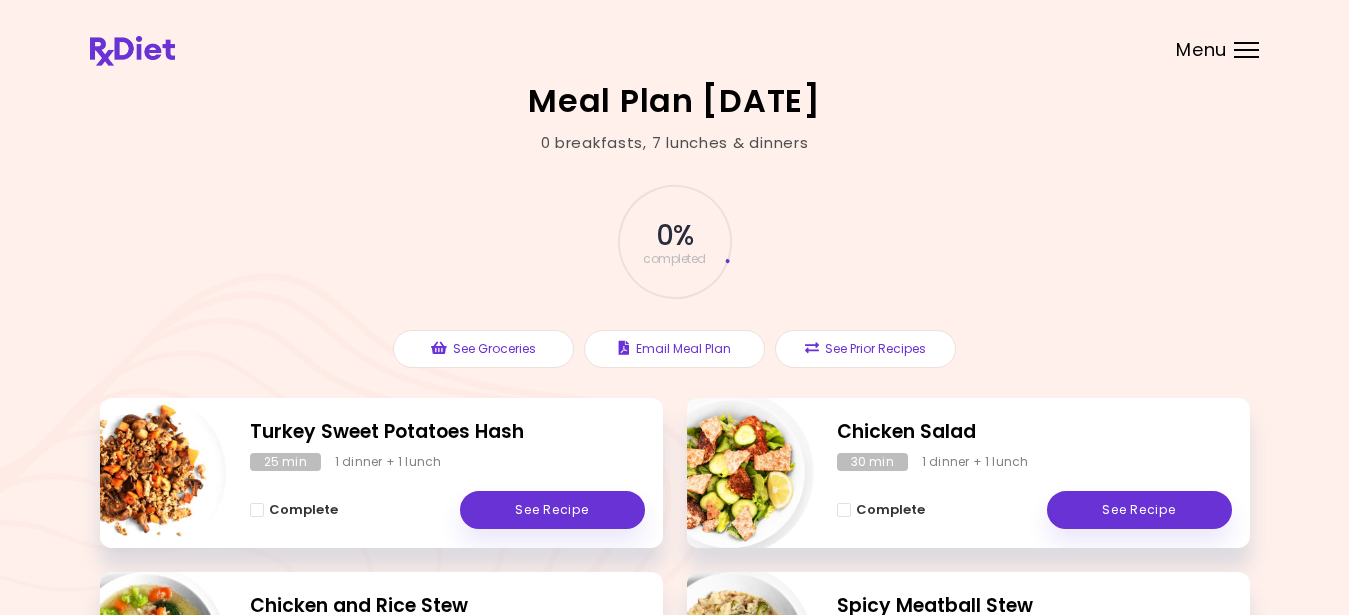 click on "Menu" at bounding box center (1246, 50) 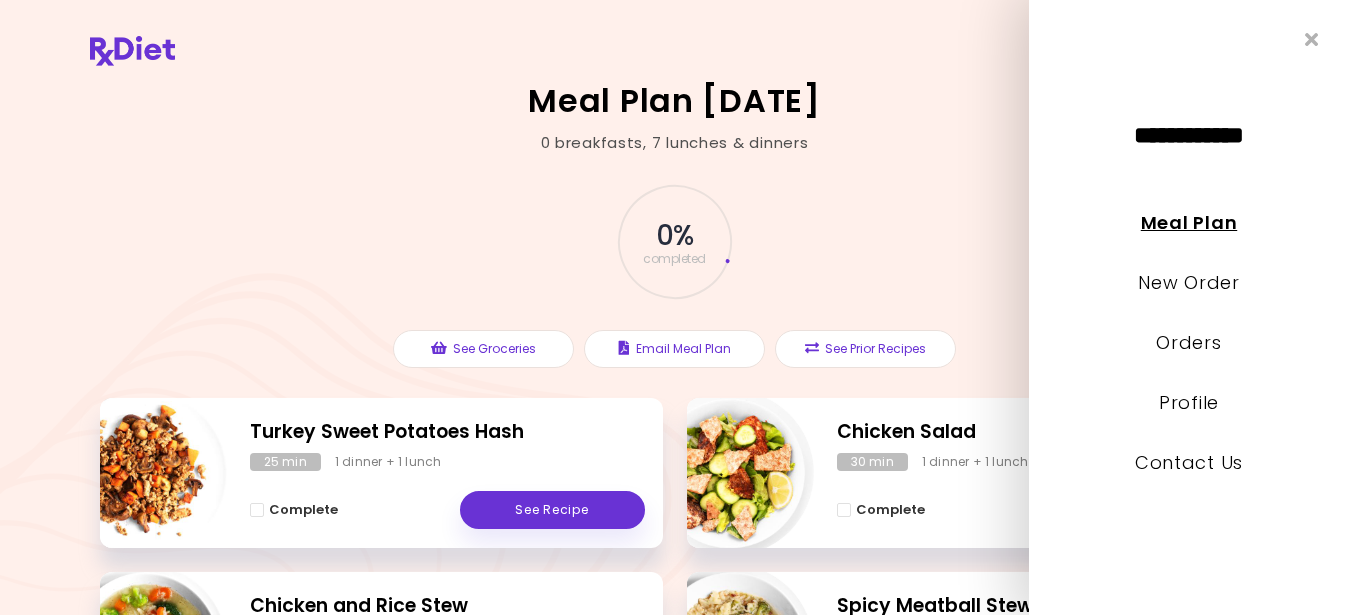click on "Meal Plan" at bounding box center (1189, 222) 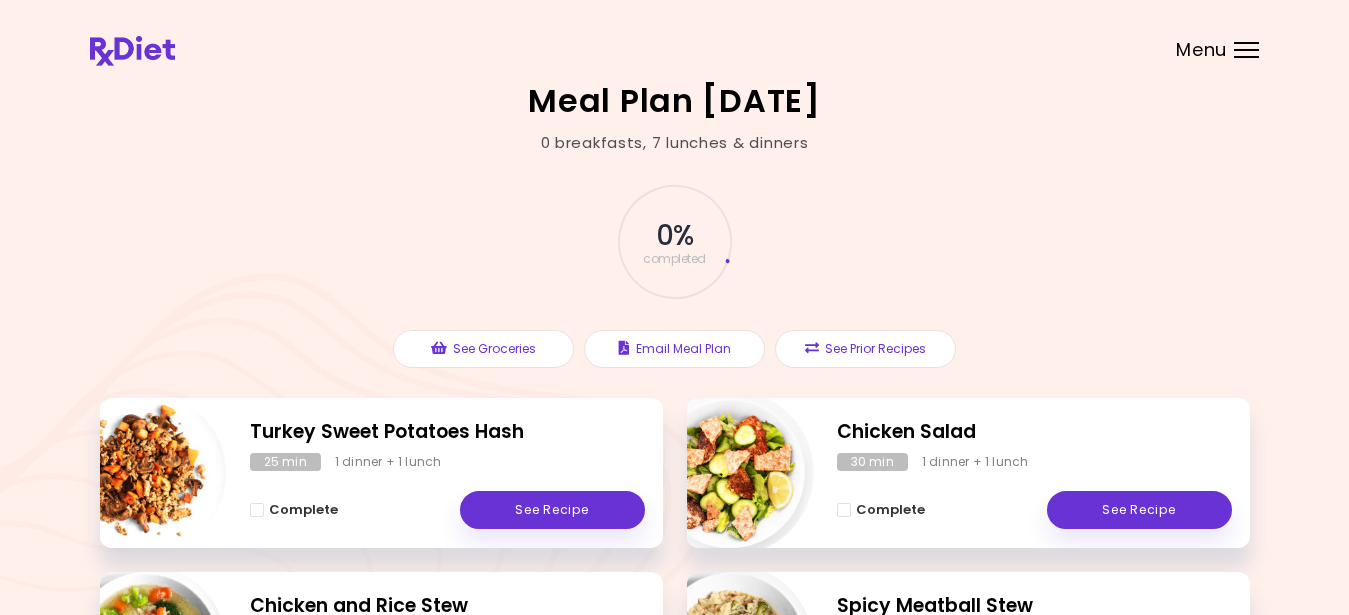 click at bounding box center [1246, 50] 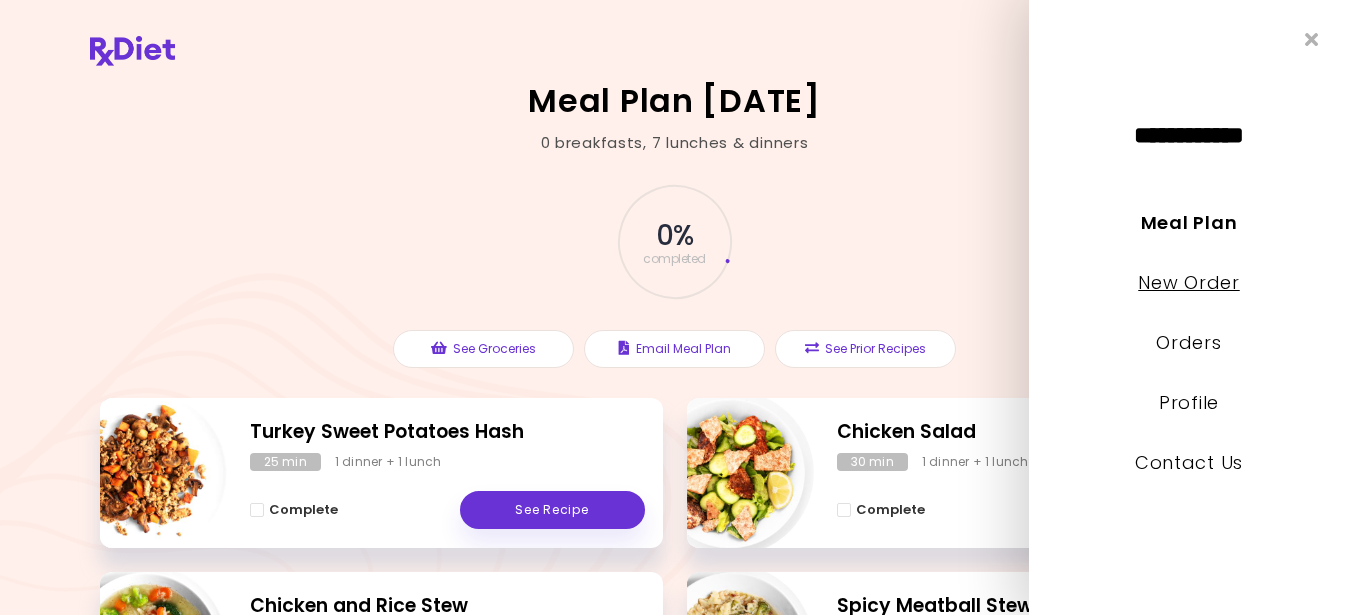 click on "New Order" at bounding box center [1188, 282] 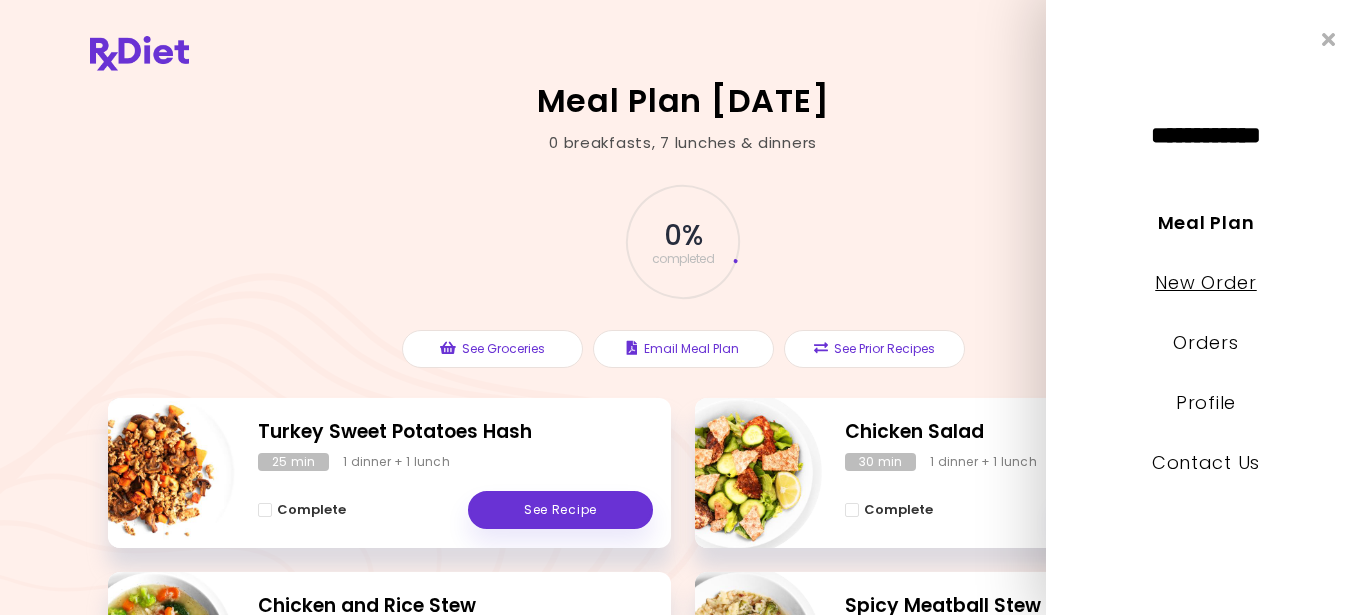 select on "*" 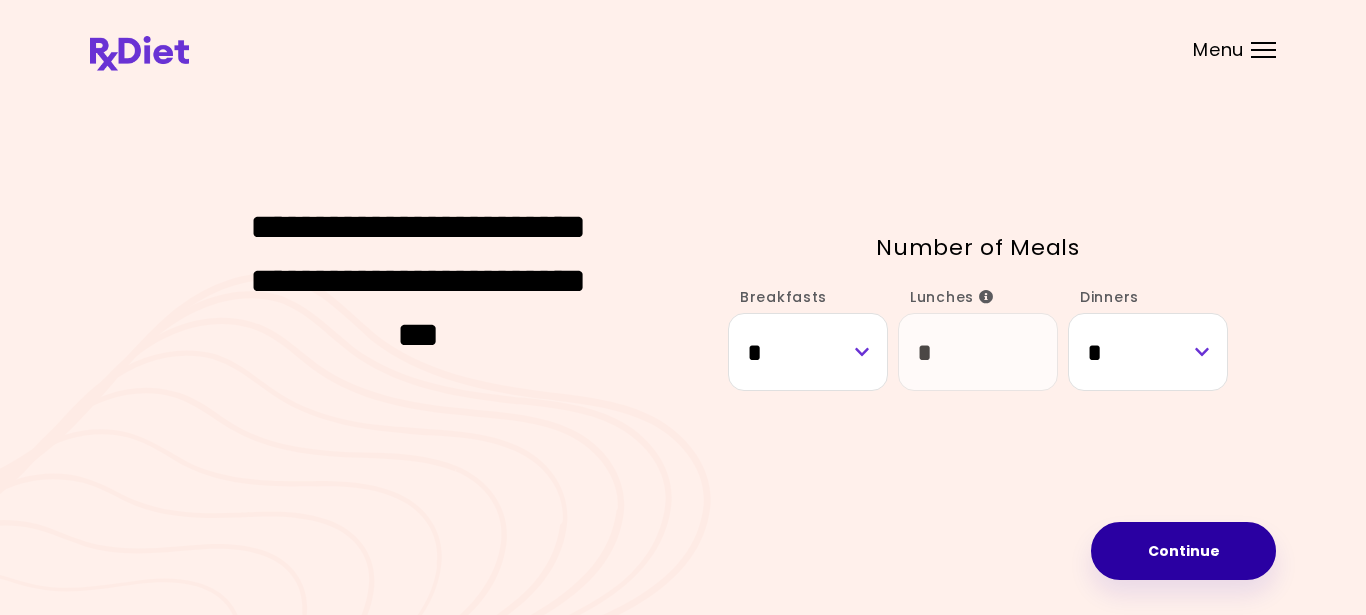 click on "Continue" at bounding box center (1183, 551) 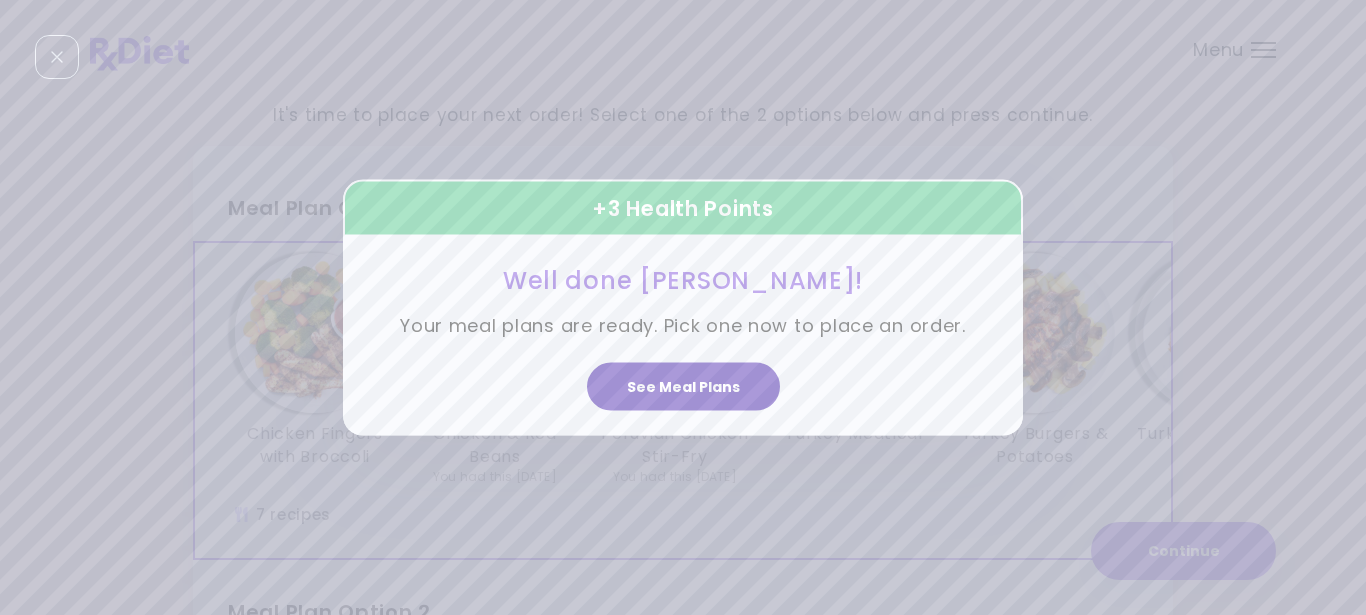 click on "See Meal Plans" at bounding box center [683, 387] 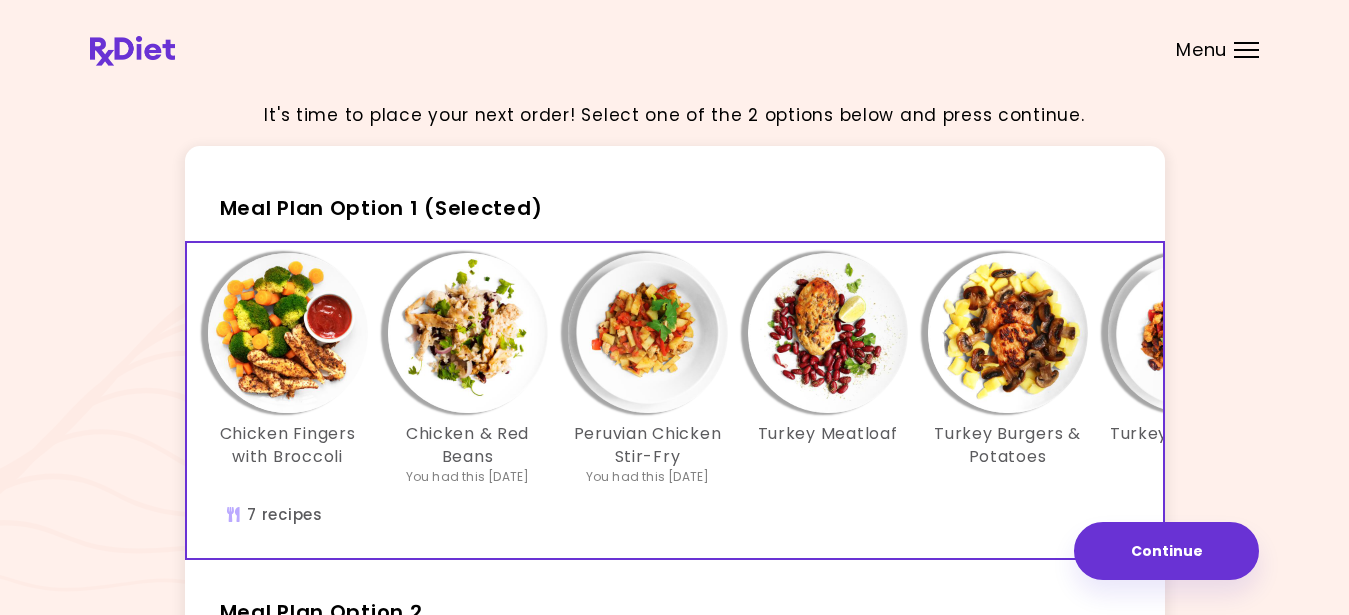 scroll, scrollTop: 0, scrollLeft: 23, axis: horizontal 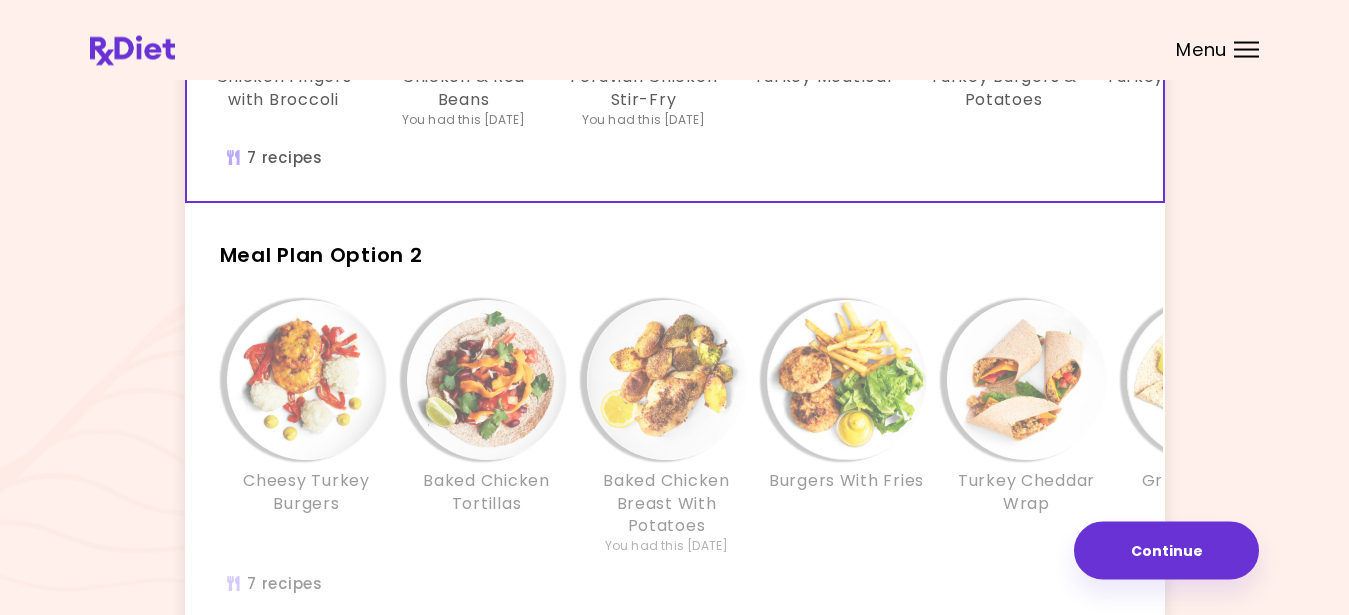 click on "Meal Plan Option 2   Cheesy Turkey Burgers   Baked Chicken Tortillas   Baked Chicken Breast With Potatoes You had this [DATE]   Burgers With Fries   Turkey Cheddar Wrap   Grilled Chicken Wrap   Veggie Taco Salad You had this [DATE] 7 recipes" at bounding box center [675, 425] 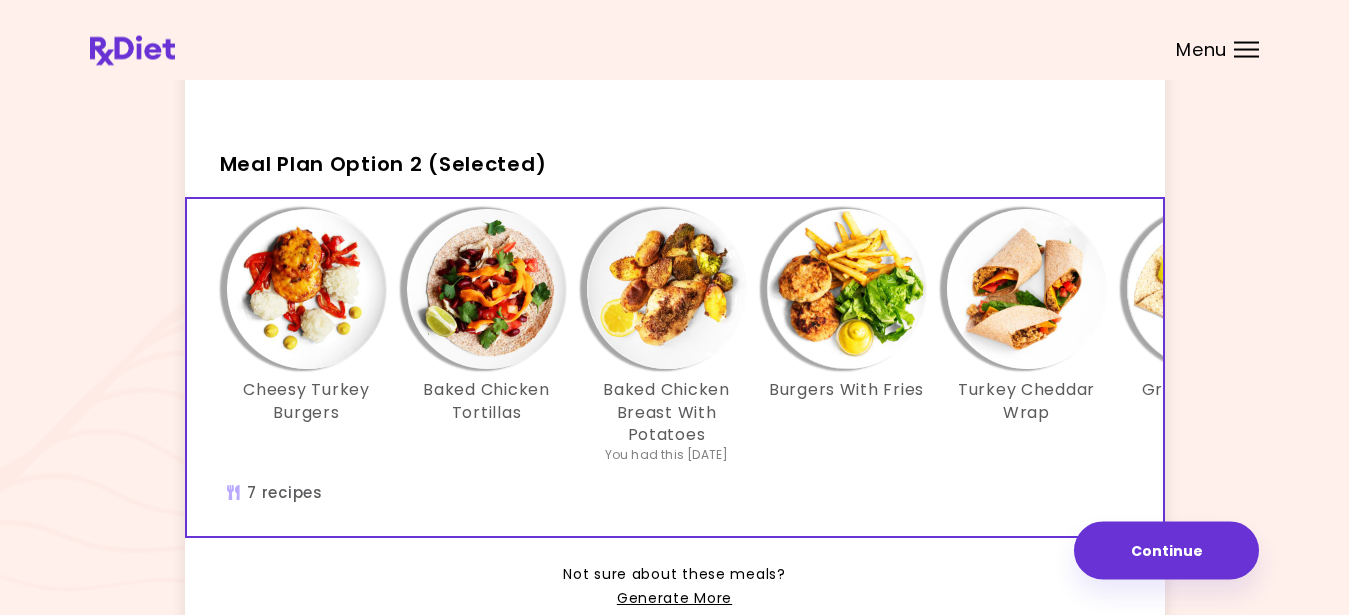 scroll, scrollTop: 455, scrollLeft: 0, axis: vertical 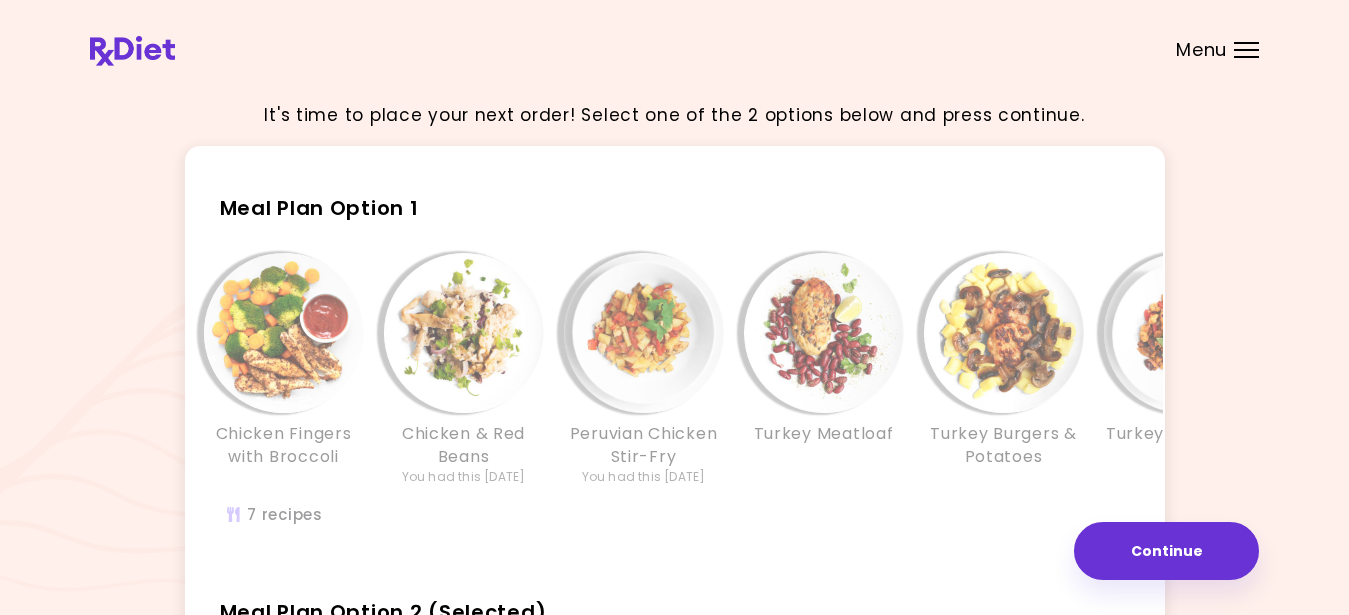 click on "Meal Plan Option 1" at bounding box center [675, 199] 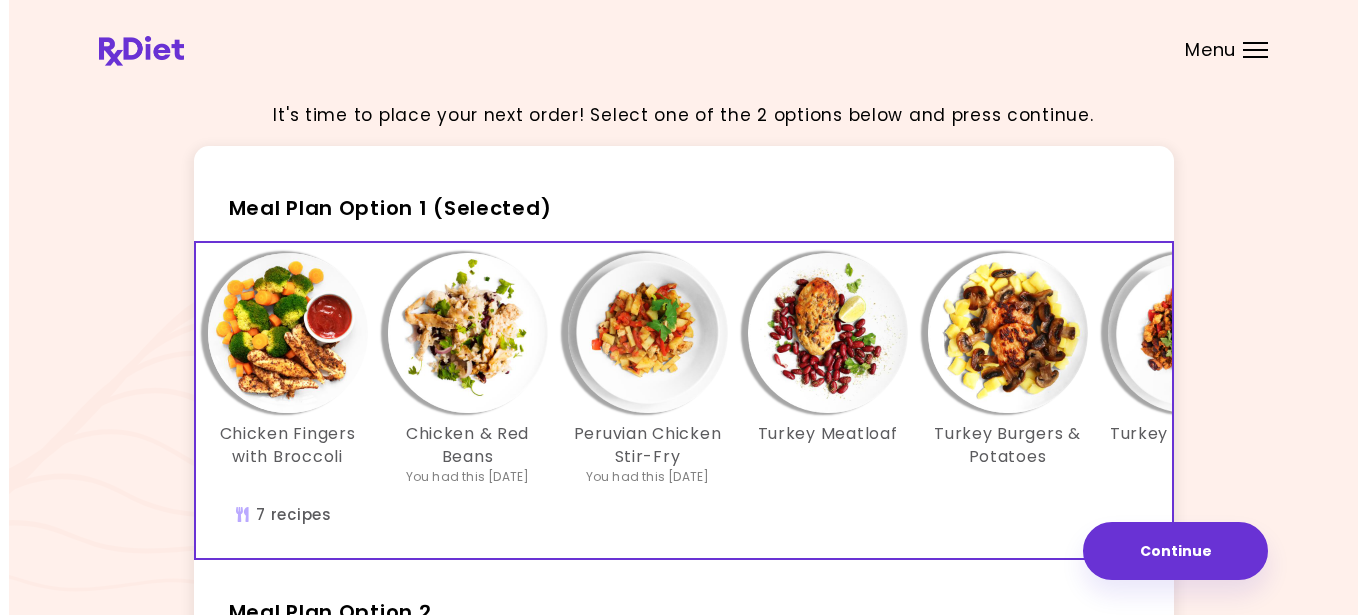 scroll, scrollTop: 0, scrollLeft: 21, axis: horizontal 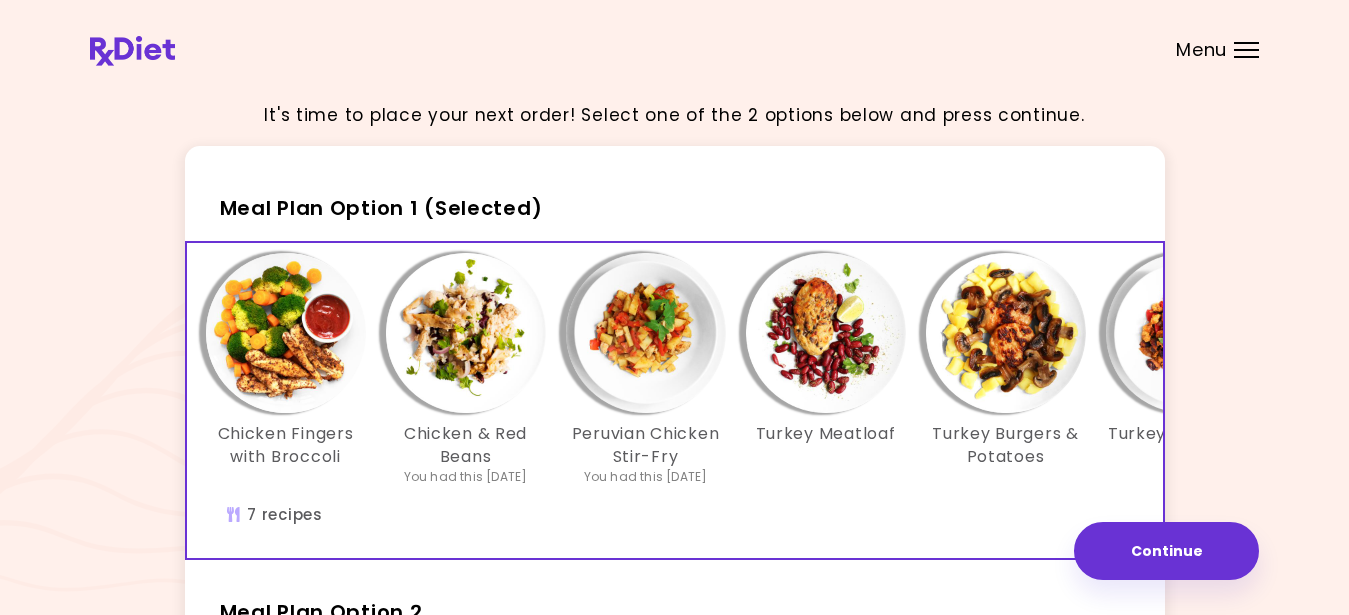 click on "Turkey Meatloaf" at bounding box center (826, 369) 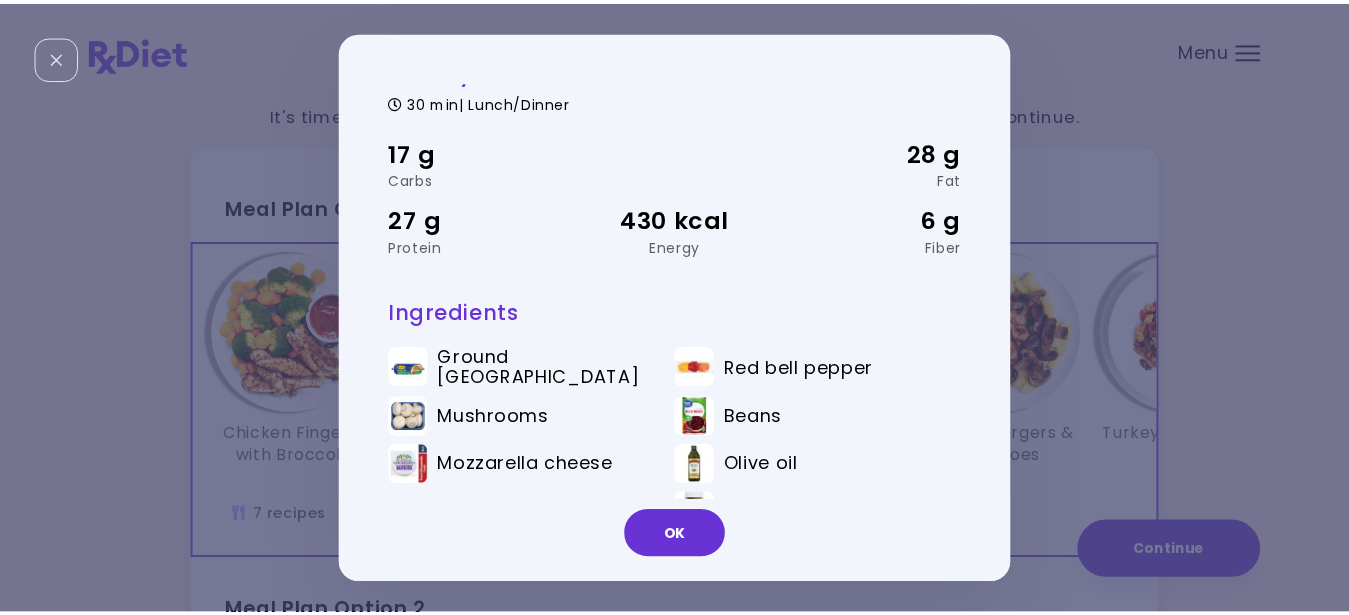 scroll, scrollTop: 81, scrollLeft: 0, axis: vertical 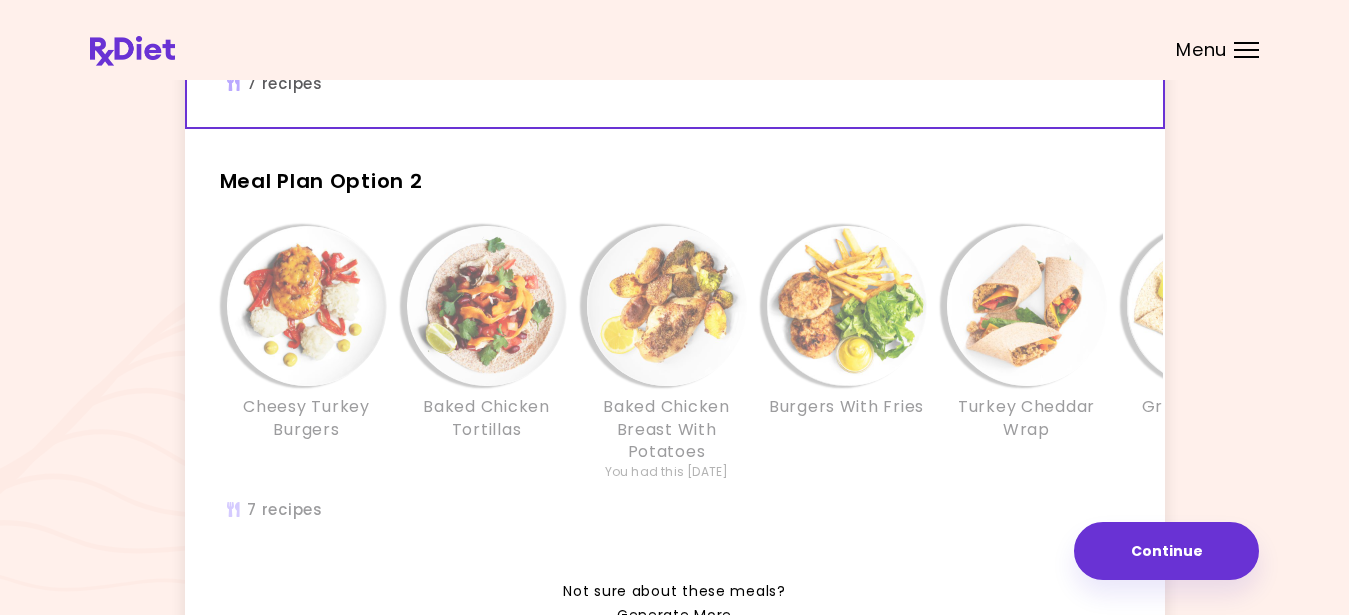 click on "Meal Plan Option 2" at bounding box center (675, 172) 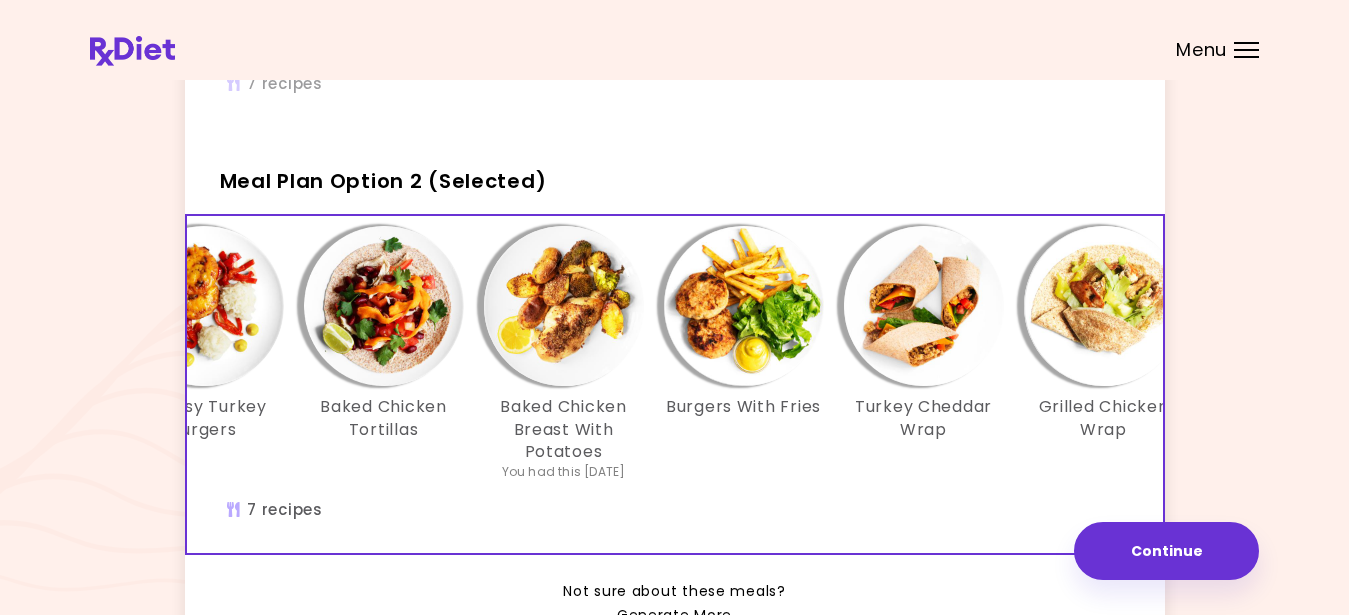 scroll, scrollTop: 0, scrollLeft: 0, axis: both 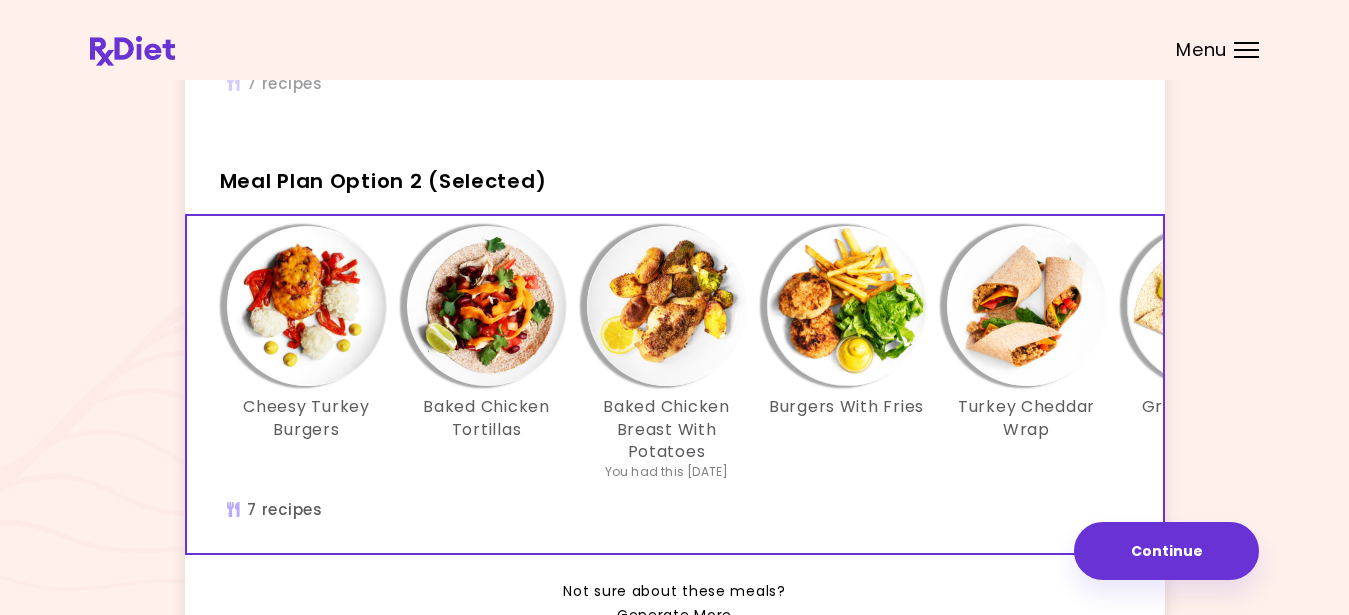 click on "Baked Chicken Tortillas" at bounding box center (487, 353) 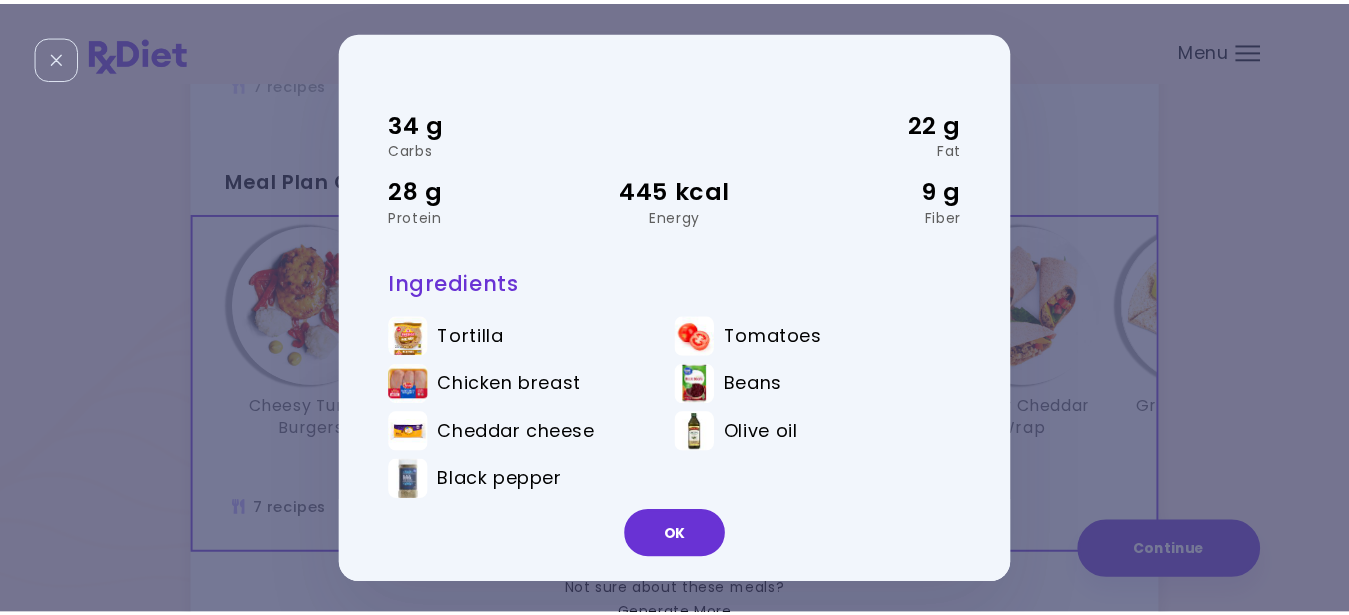 scroll, scrollTop: 80, scrollLeft: 0, axis: vertical 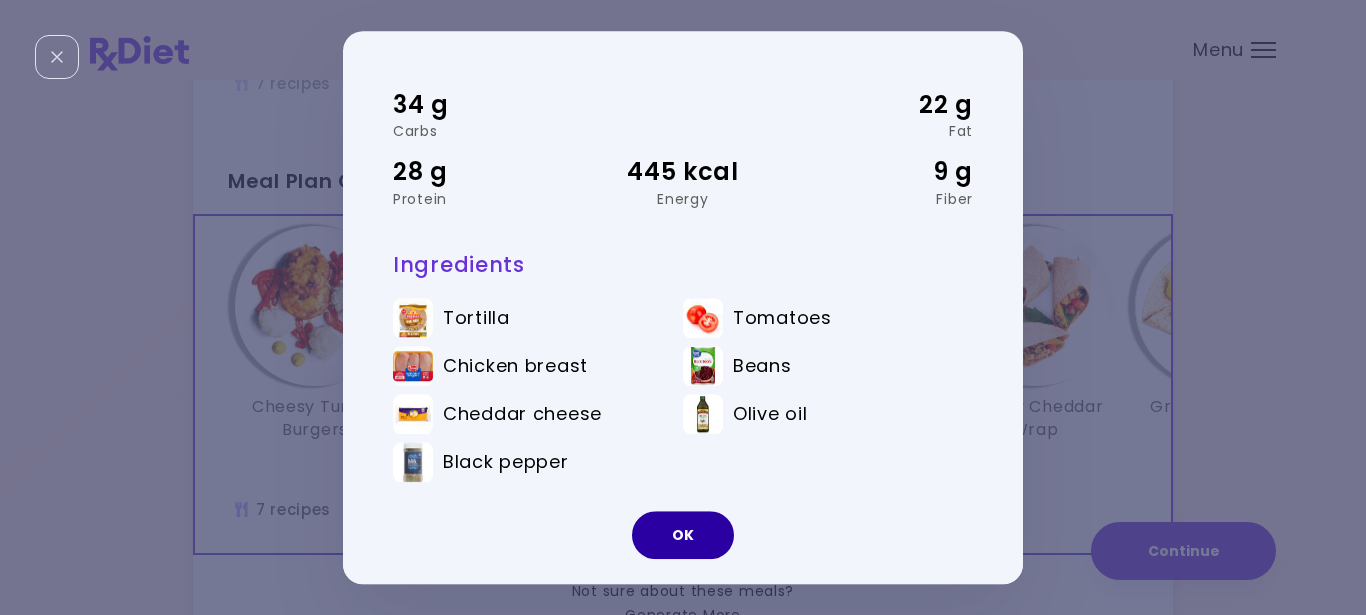 click on "OK" at bounding box center (683, 535) 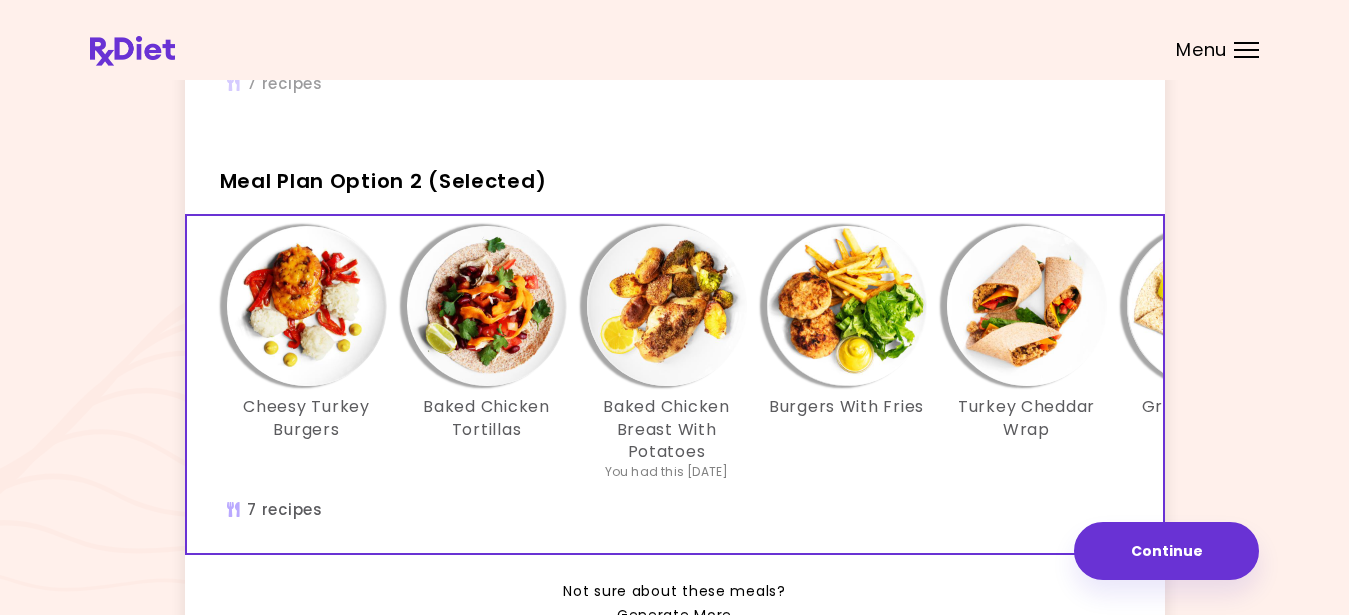 click at bounding box center (307, 306) 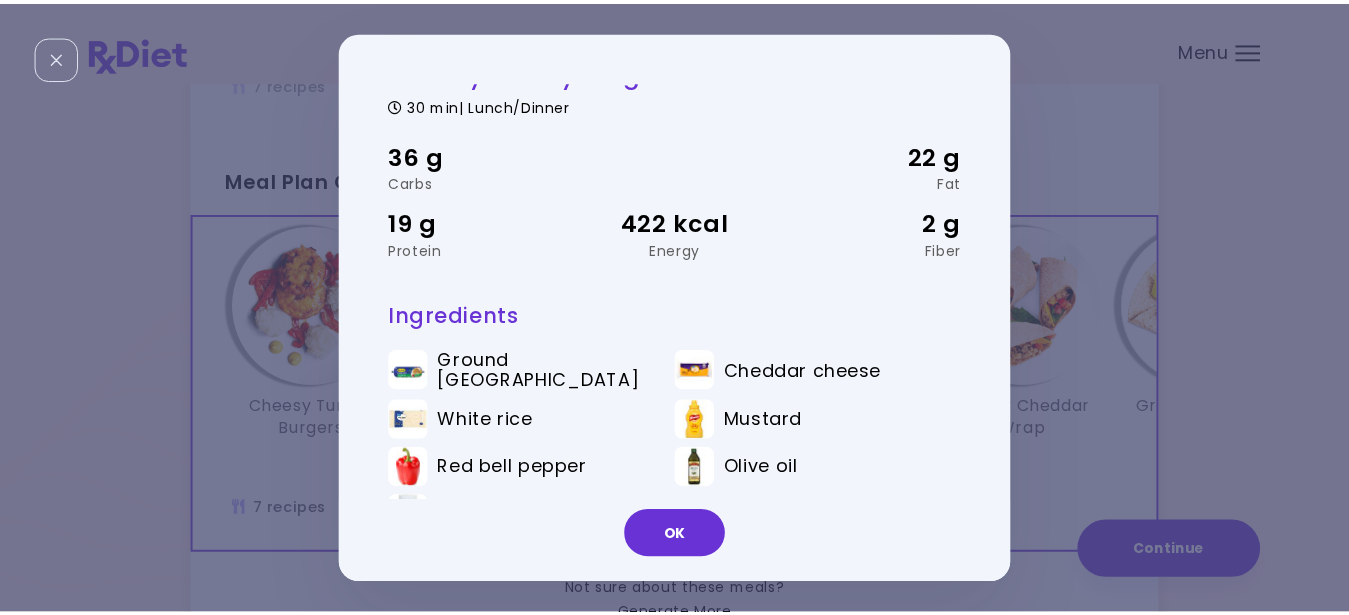 scroll, scrollTop: 80, scrollLeft: 0, axis: vertical 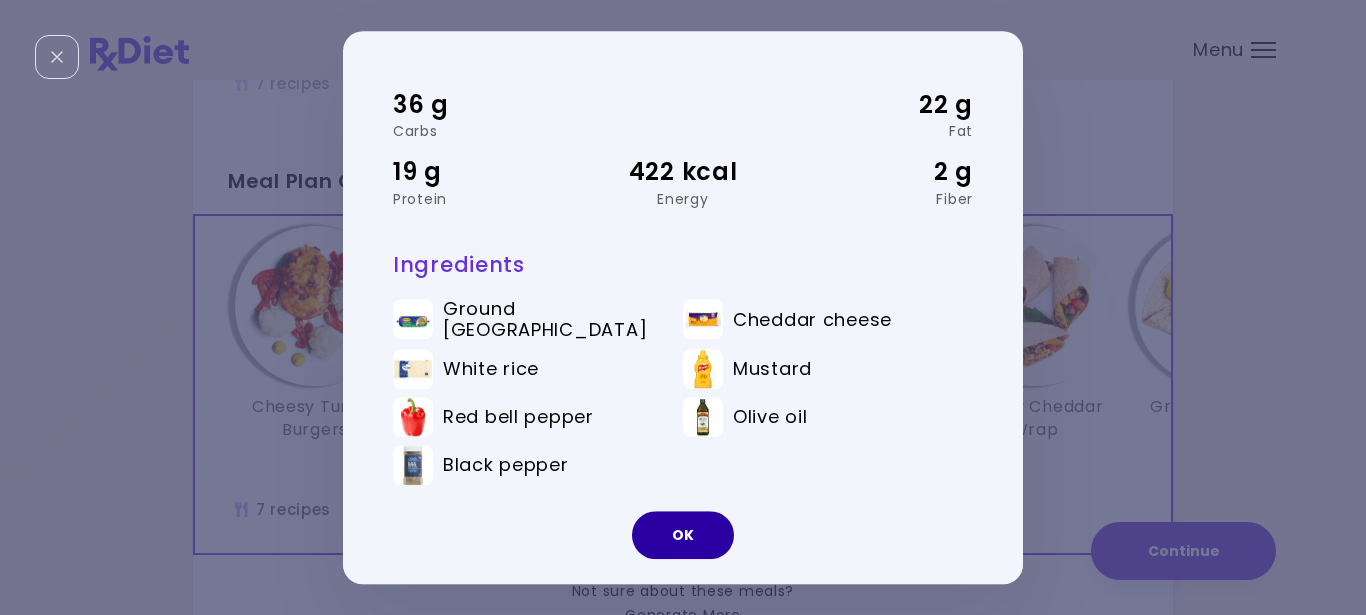 click on "OK" at bounding box center (683, 535) 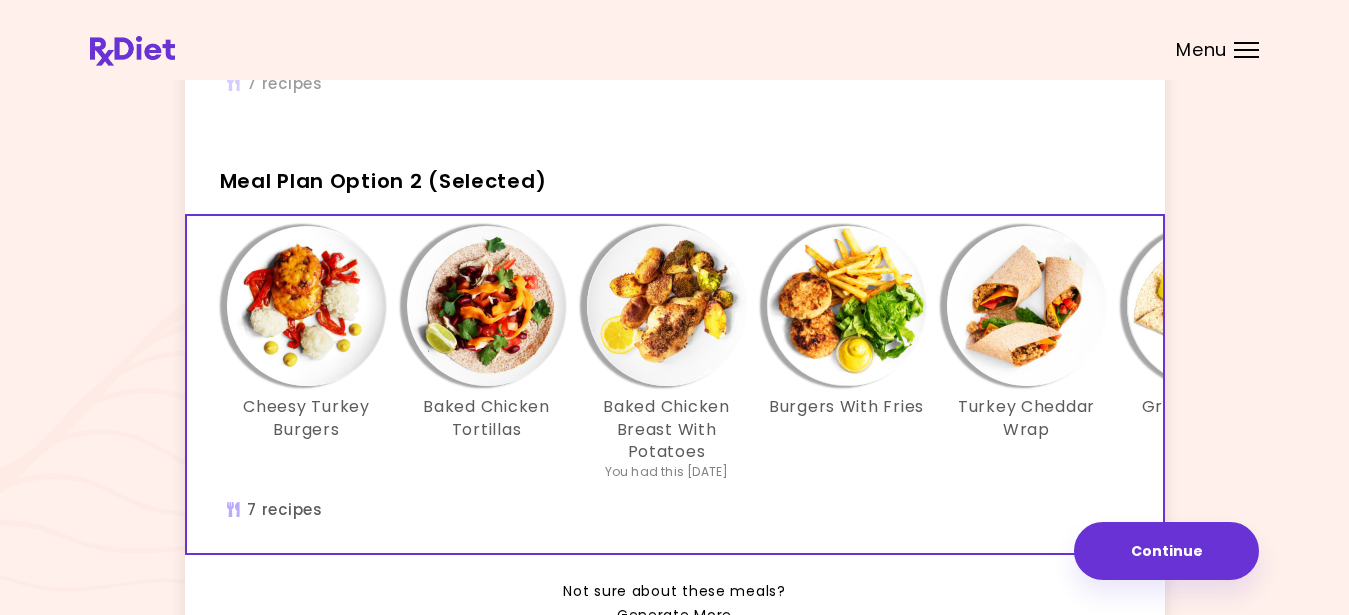 click at bounding box center [487, 306] 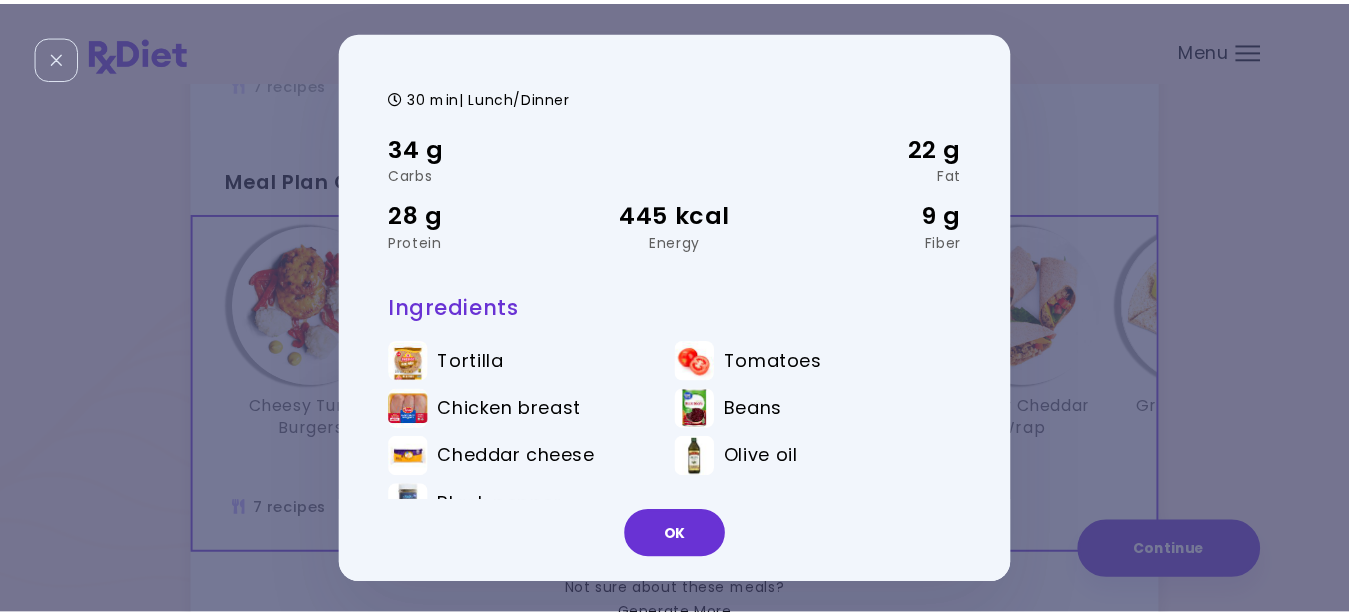 scroll, scrollTop: 66, scrollLeft: 0, axis: vertical 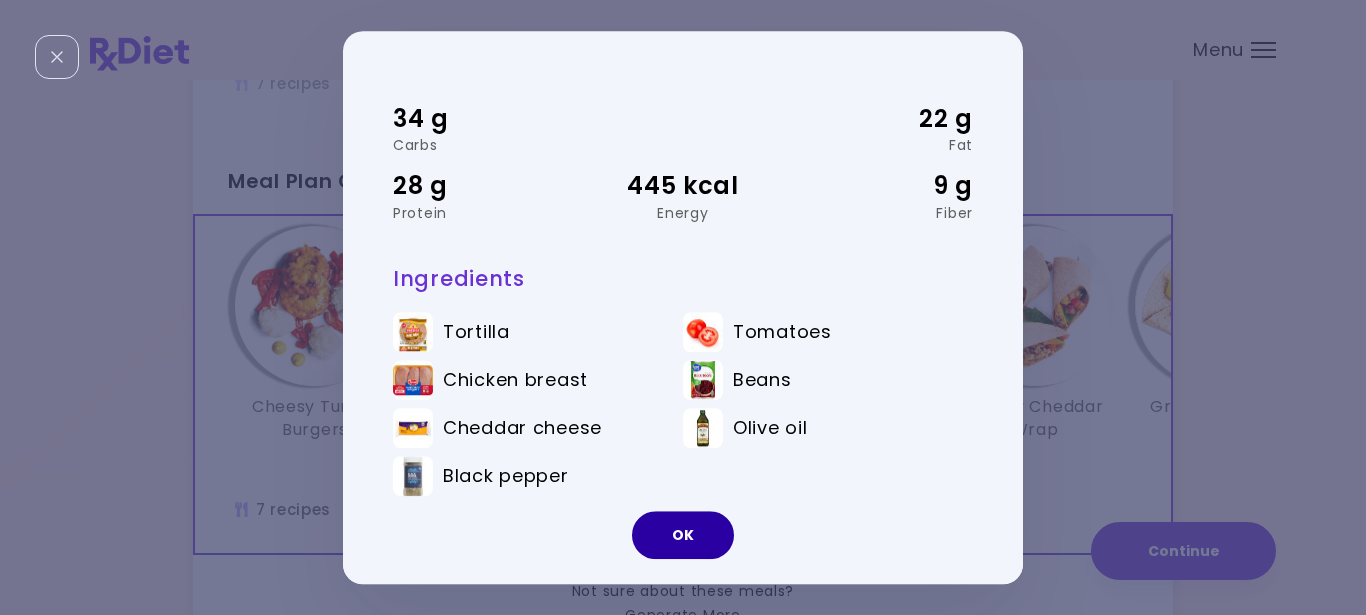 click on "OK" at bounding box center [683, 535] 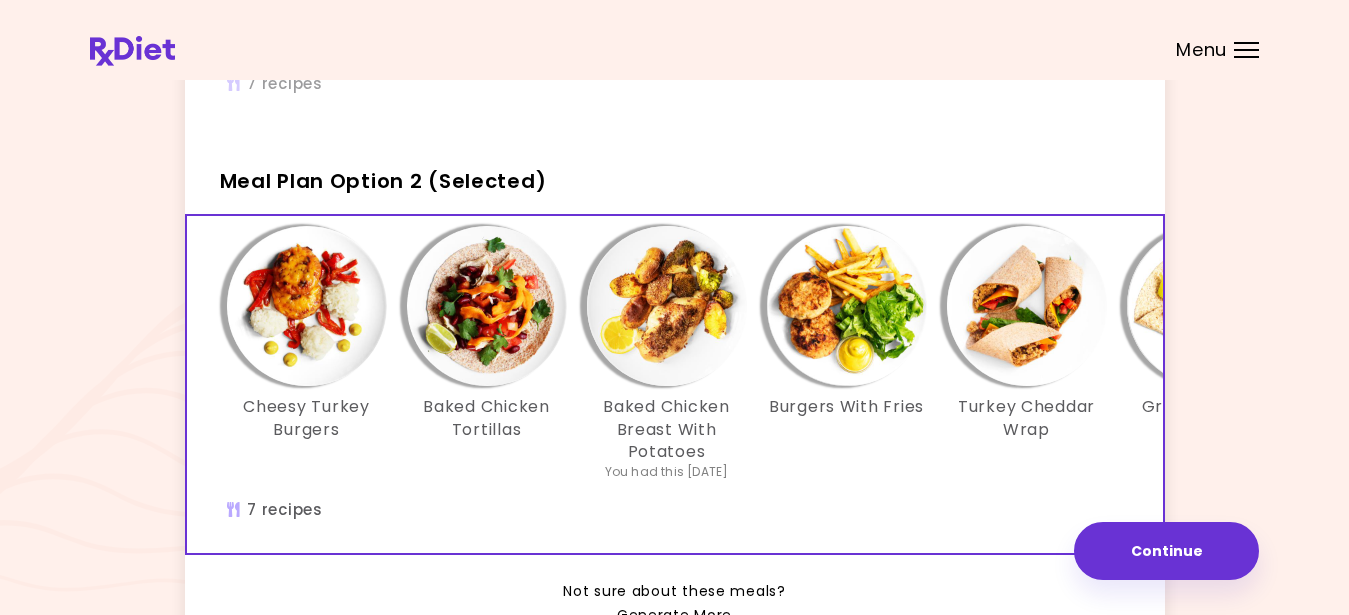click at bounding box center (667, 306) 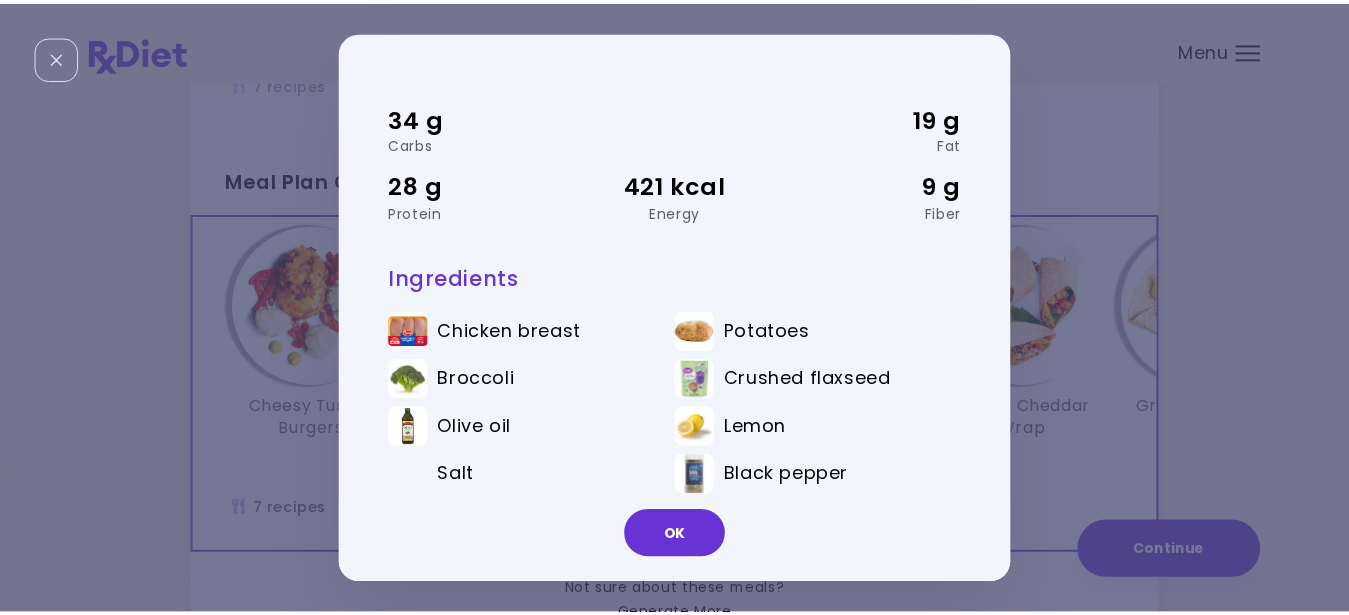 scroll, scrollTop: 80, scrollLeft: 0, axis: vertical 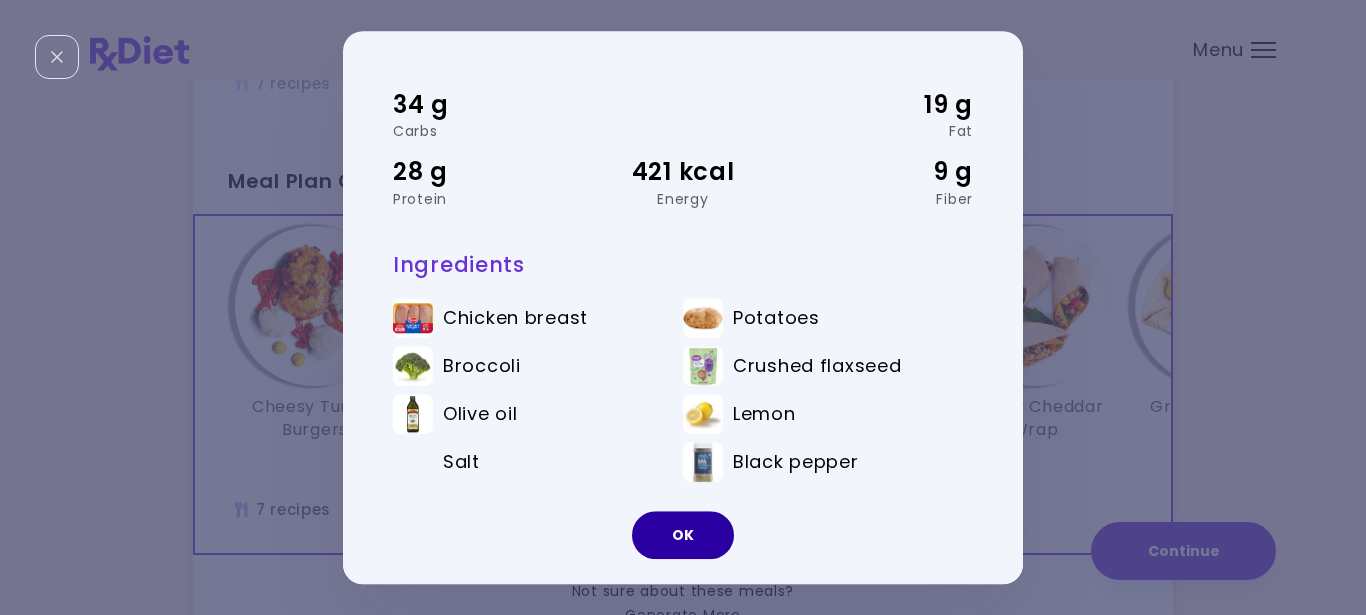 click on "OK" at bounding box center [683, 535] 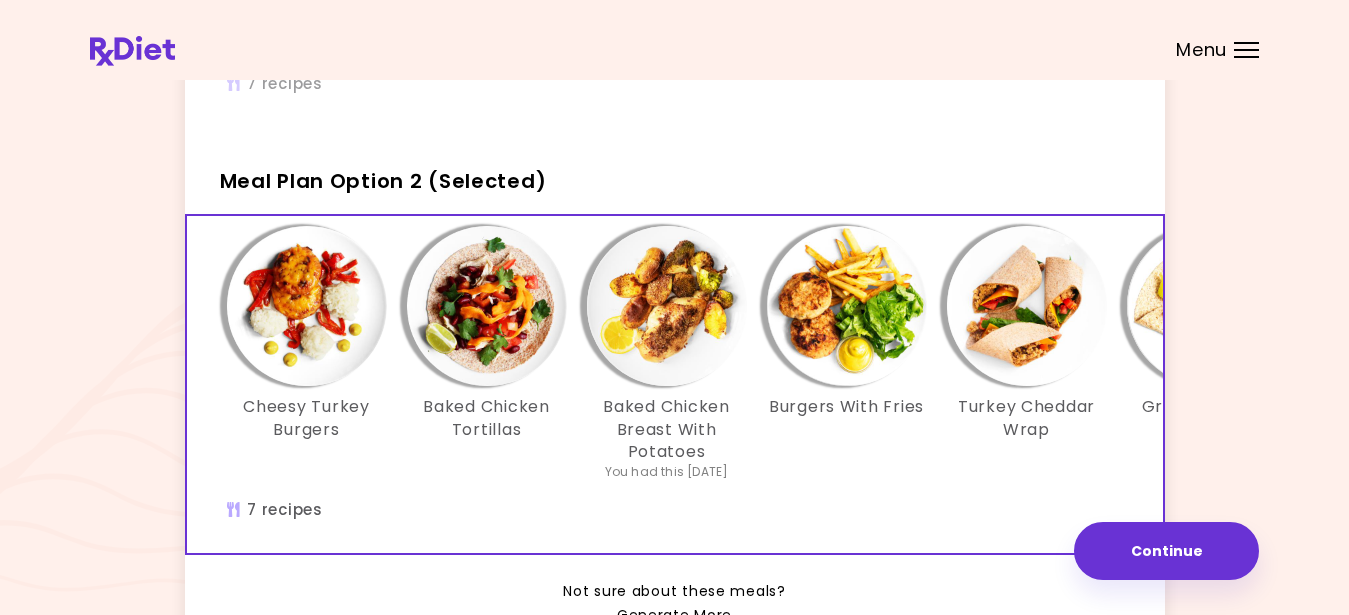 click at bounding box center [847, 306] 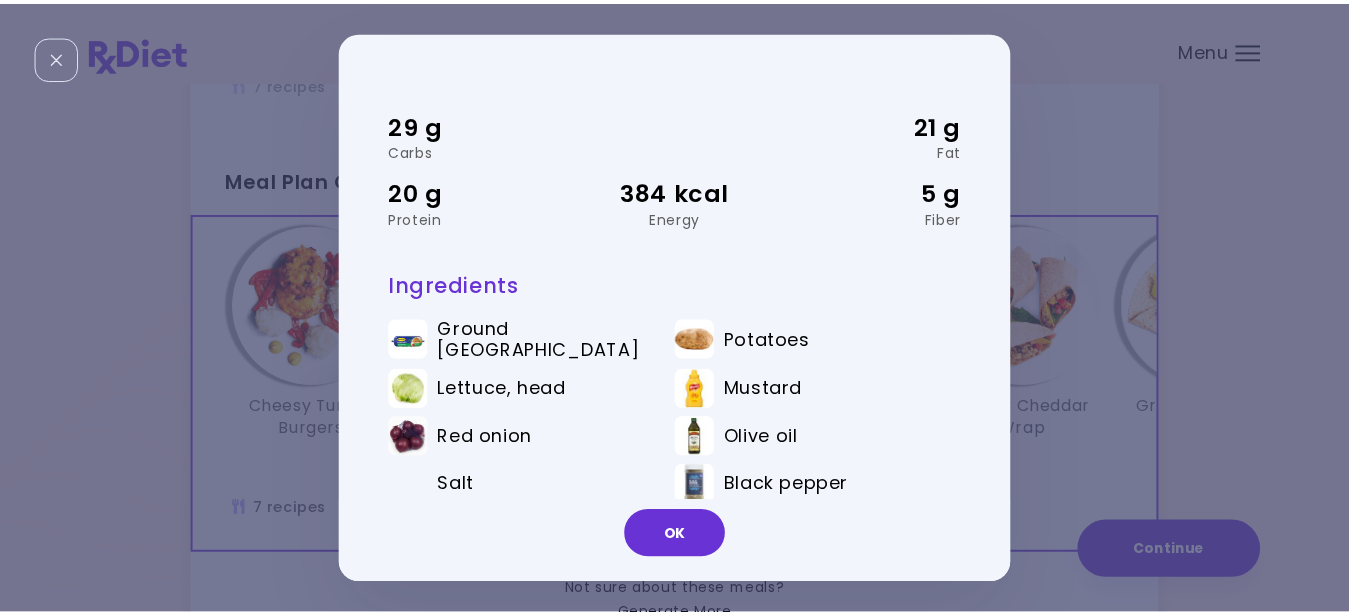 scroll, scrollTop: 80, scrollLeft: 0, axis: vertical 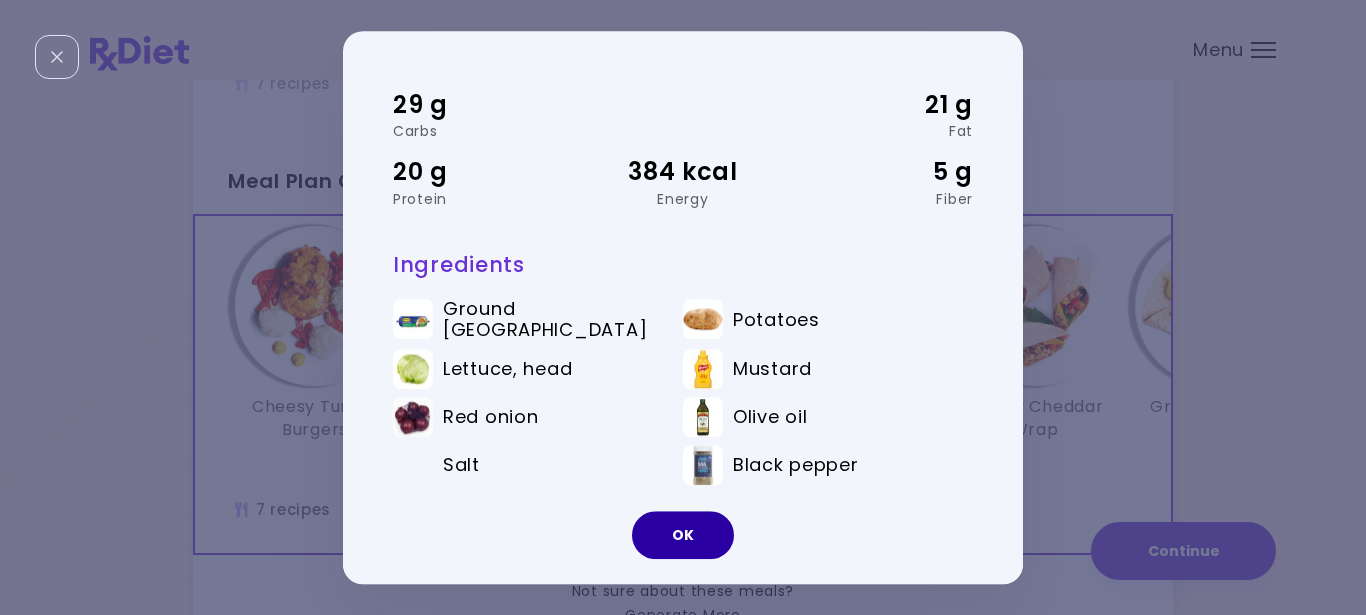 click on "OK" at bounding box center [683, 535] 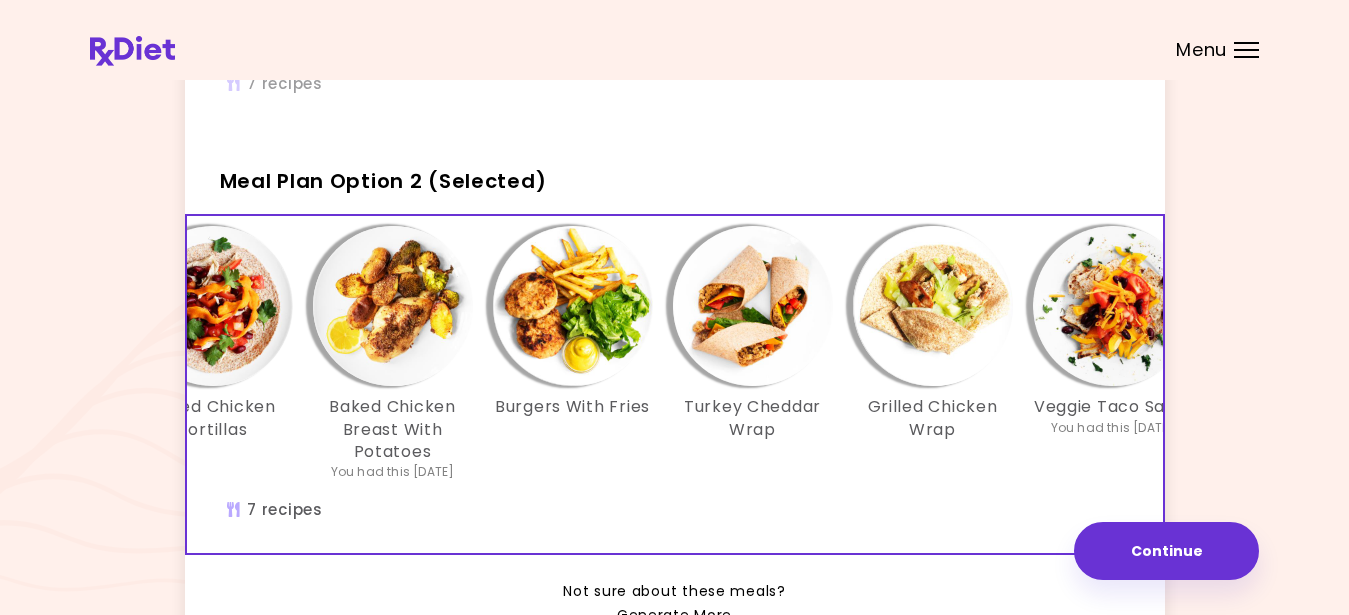 scroll, scrollTop: 0, scrollLeft: 291, axis: horizontal 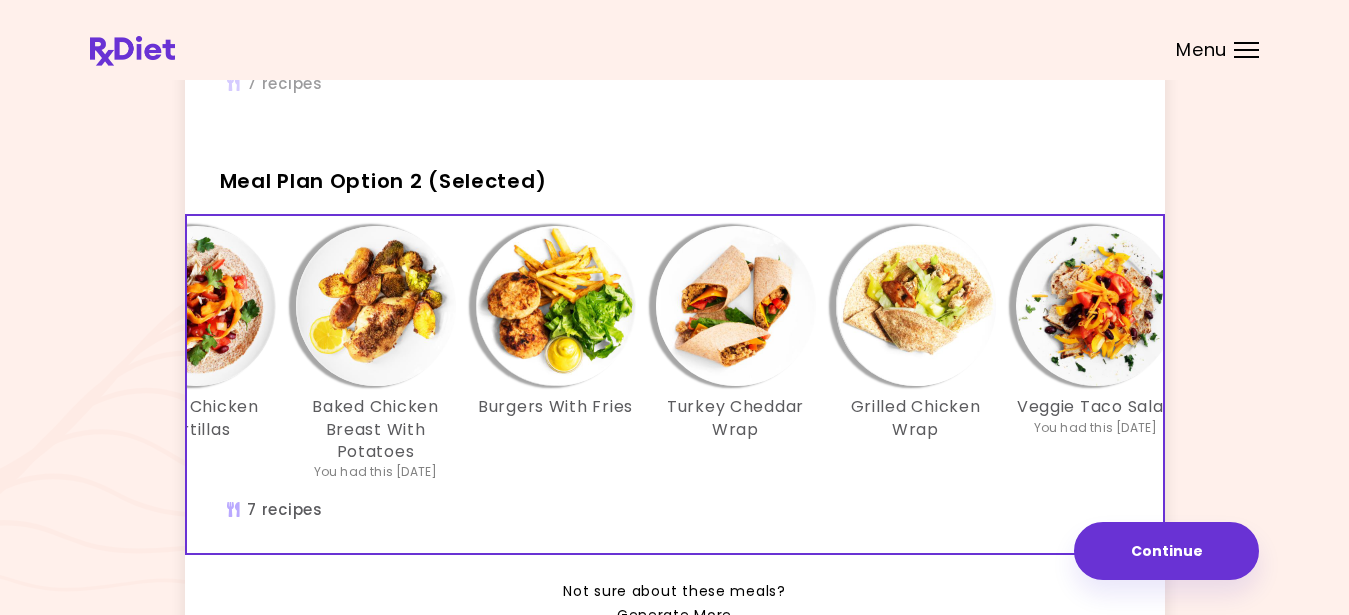 click at bounding box center [736, 306] 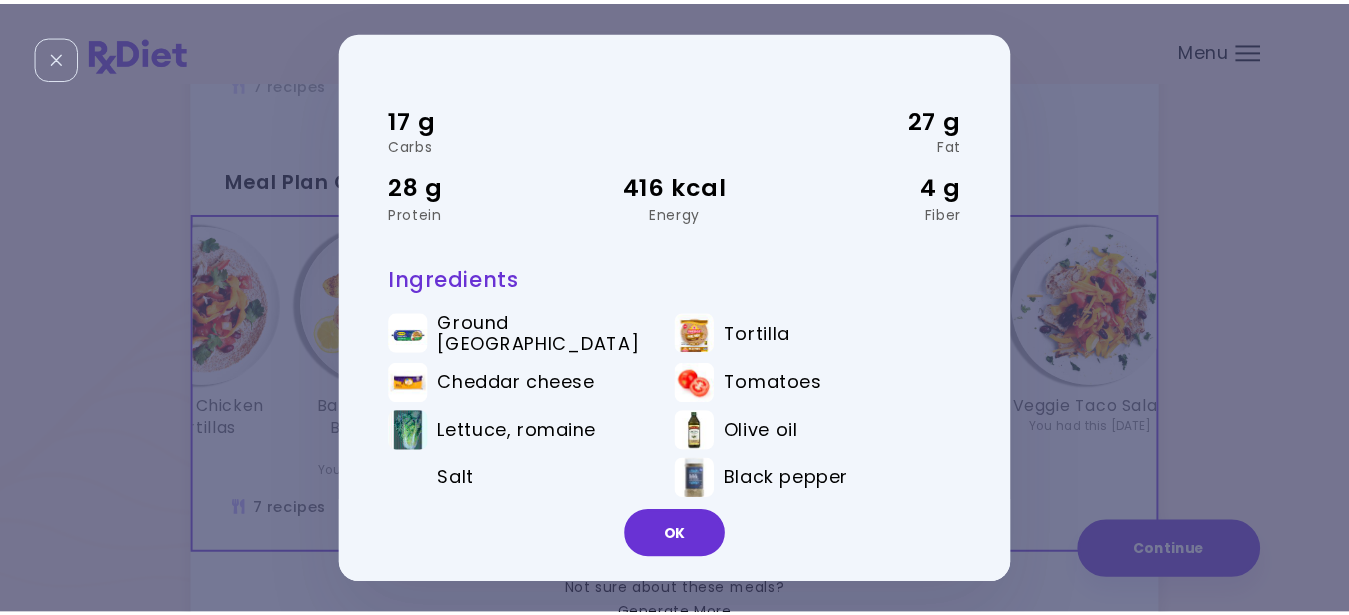 scroll, scrollTop: 80, scrollLeft: 0, axis: vertical 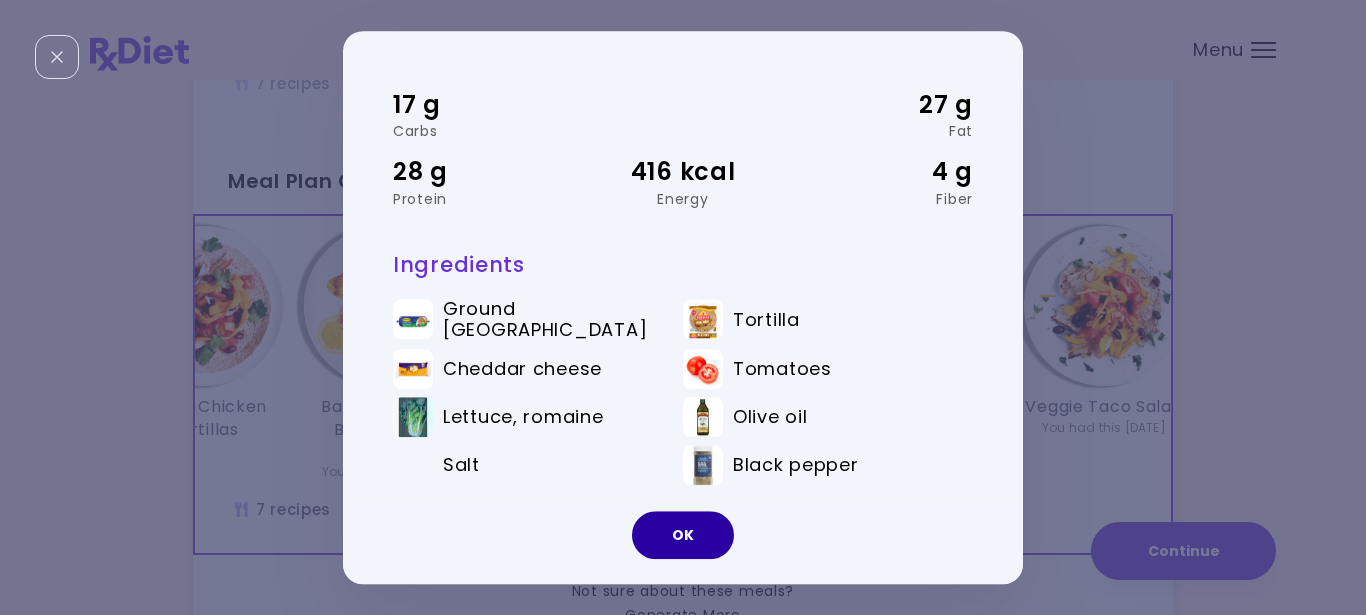click on "OK" at bounding box center [683, 535] 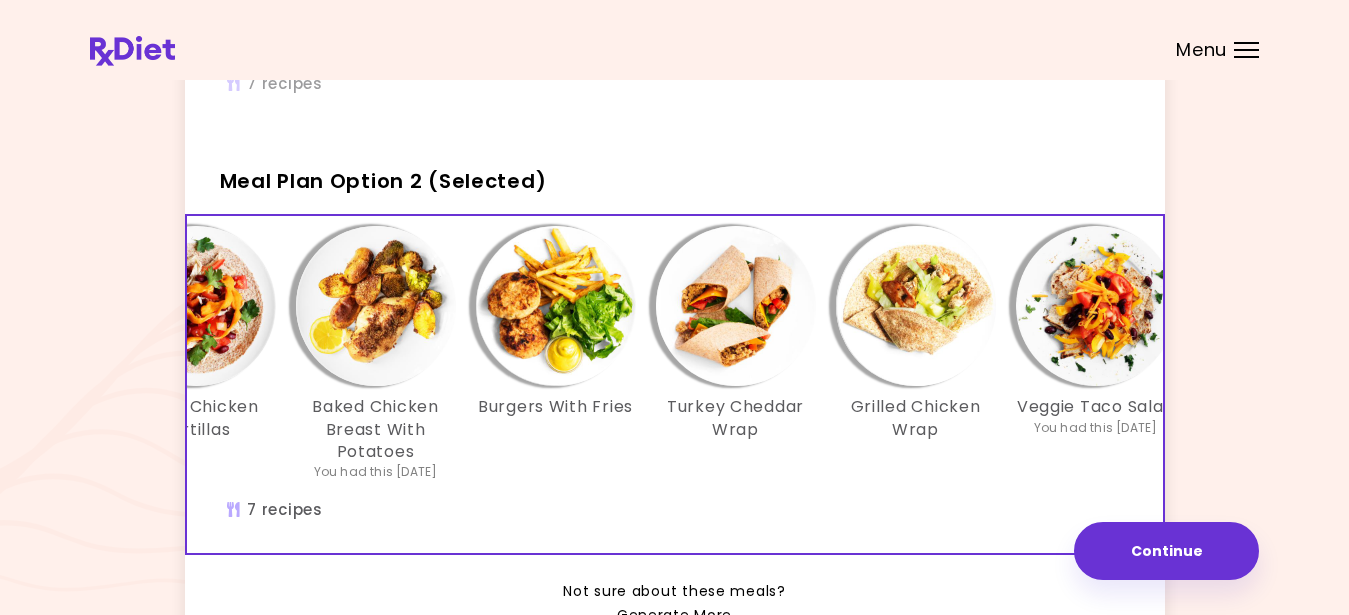 click at bounding box center [916, 306] 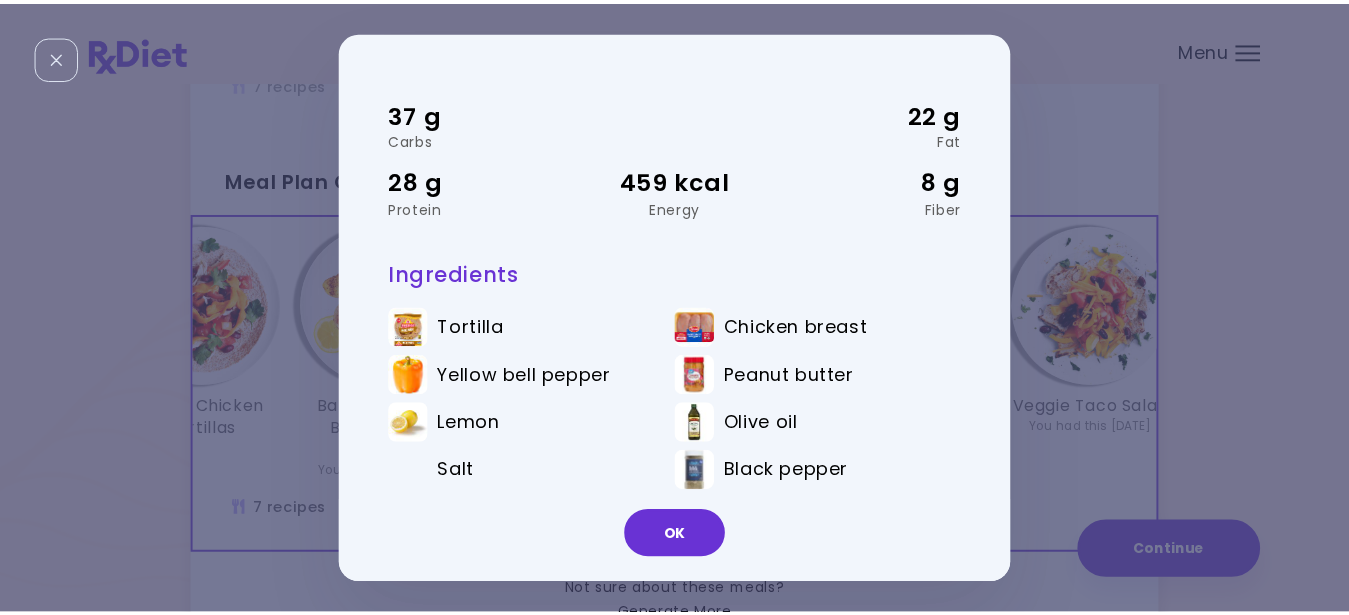 scroll, scrollTop: 80, scrollLeft: 0, axis: vertical 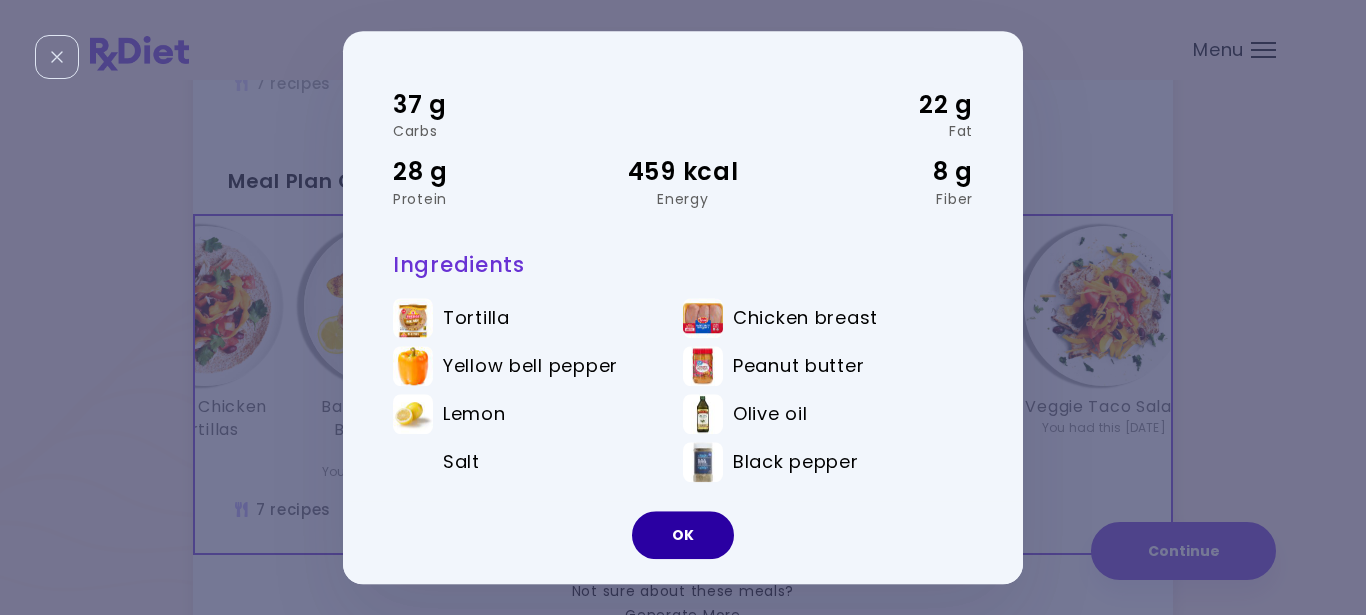click on "OK" at bounding box center [683, 535] 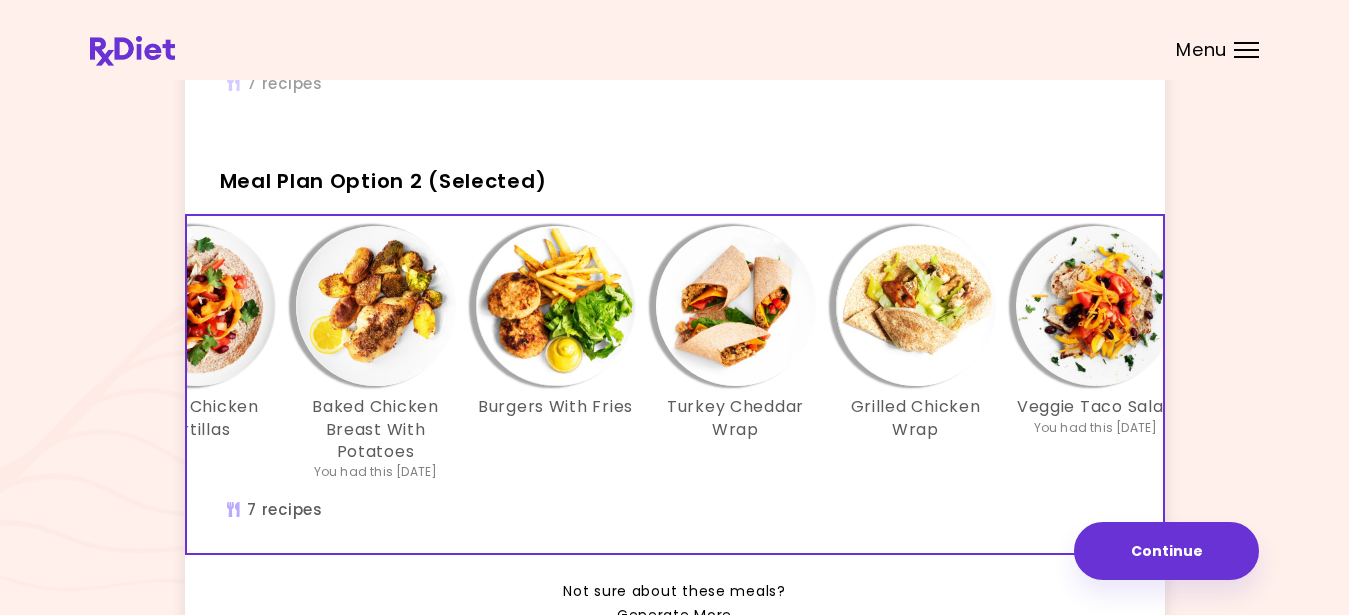click at bounding box center (1096, 306) 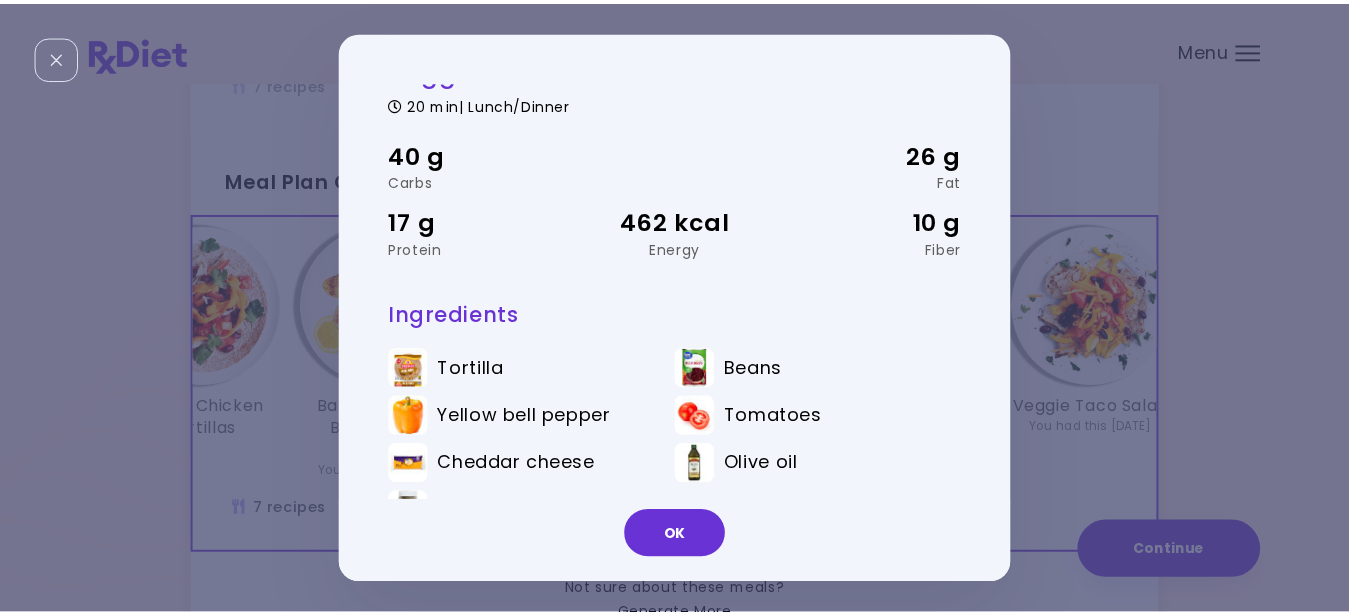 scroll, scrollTop: 74, scrollLeft: 0, axis: vertical 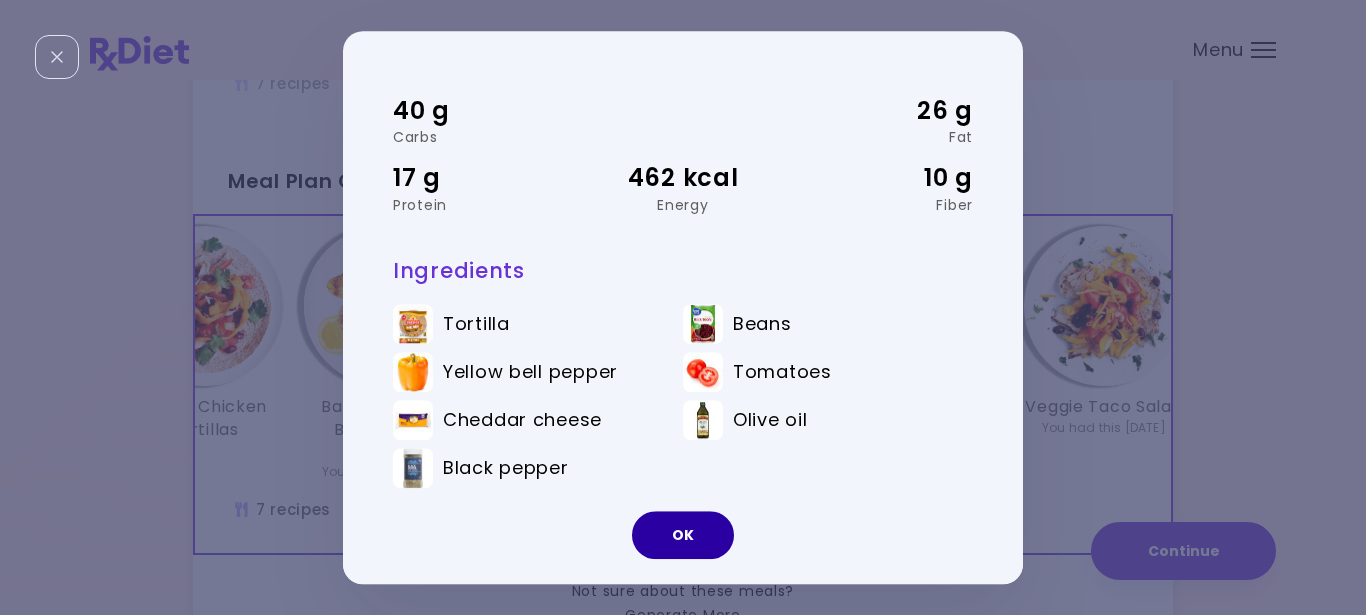 click on "OK" at bounding box center (683, 535) 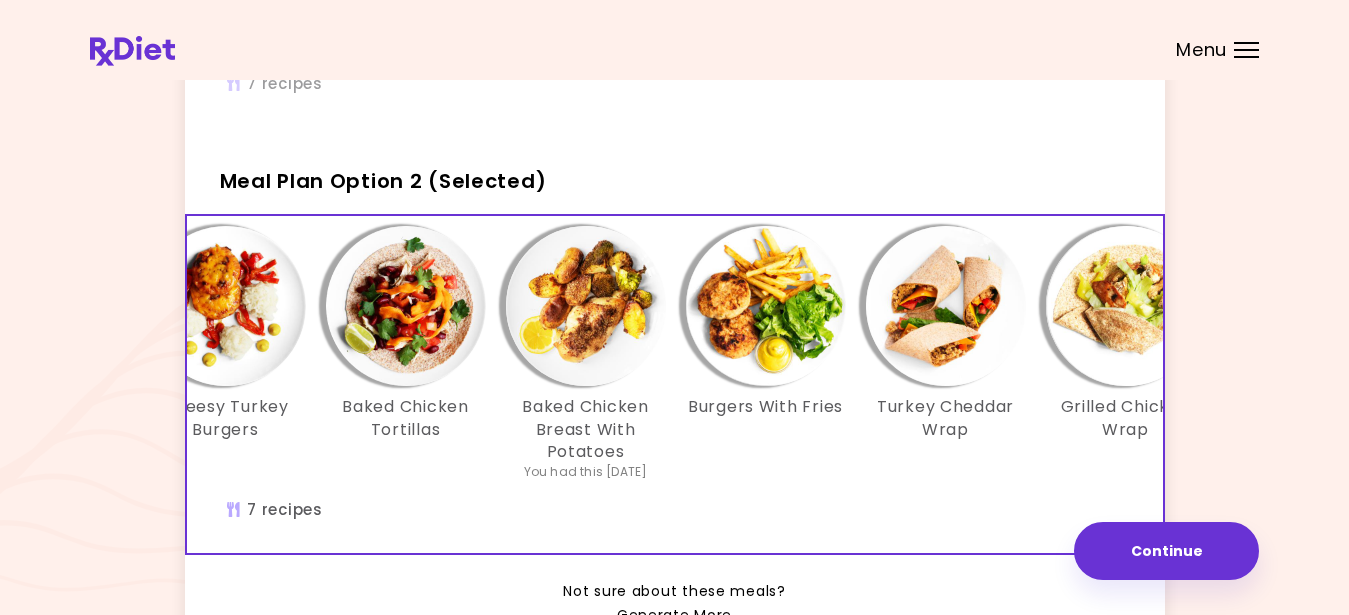 scroll, scrollTop: 0, scrollLeft: 0, axis: both 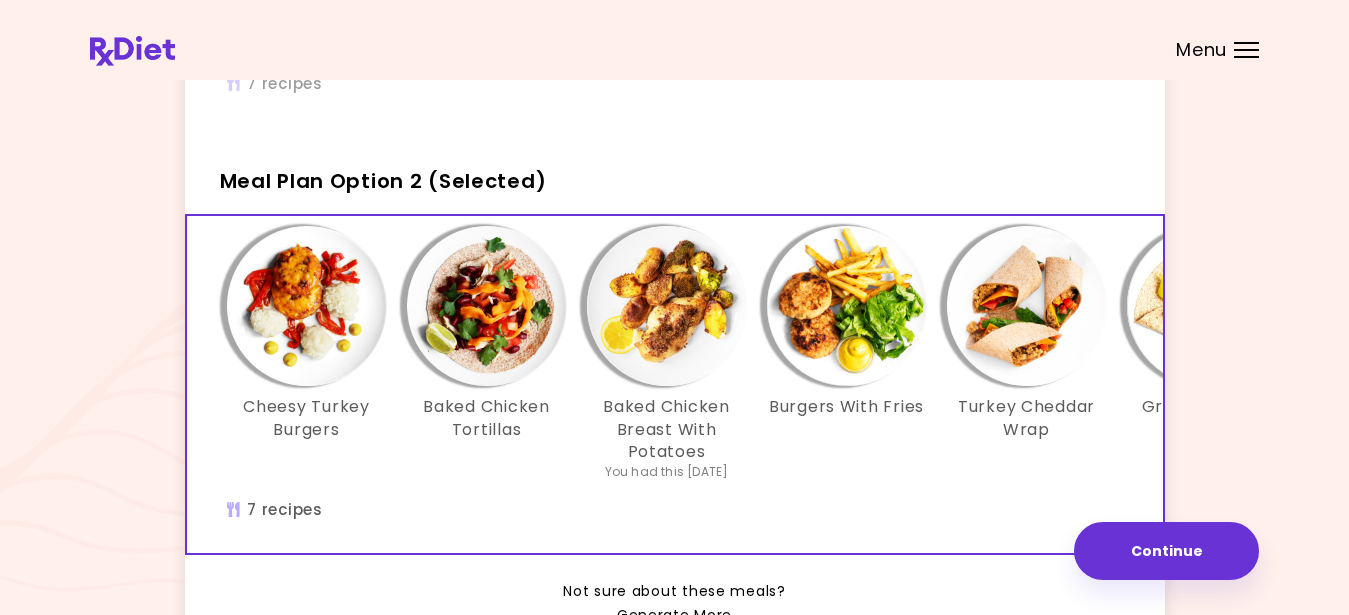 click at bounding box center (307, 306) 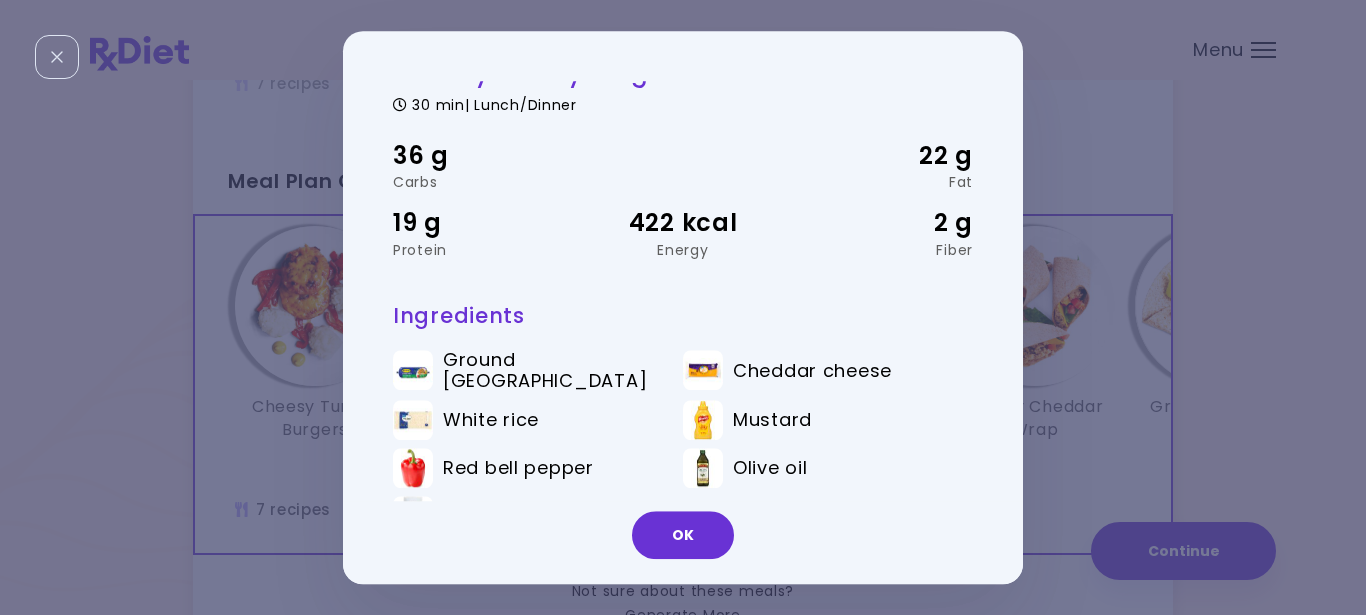 scroll, scrollTop: 62, scrollLeft: 0, axis: vertical 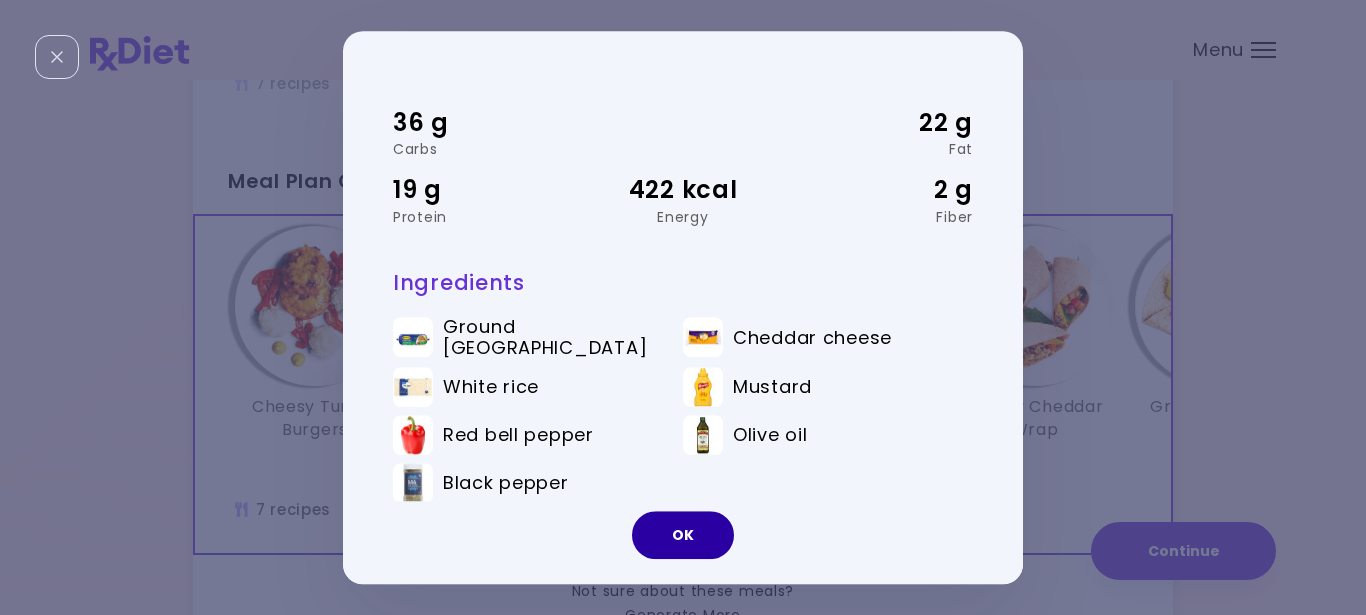 click on "OK" at bounding box center [683, 535] 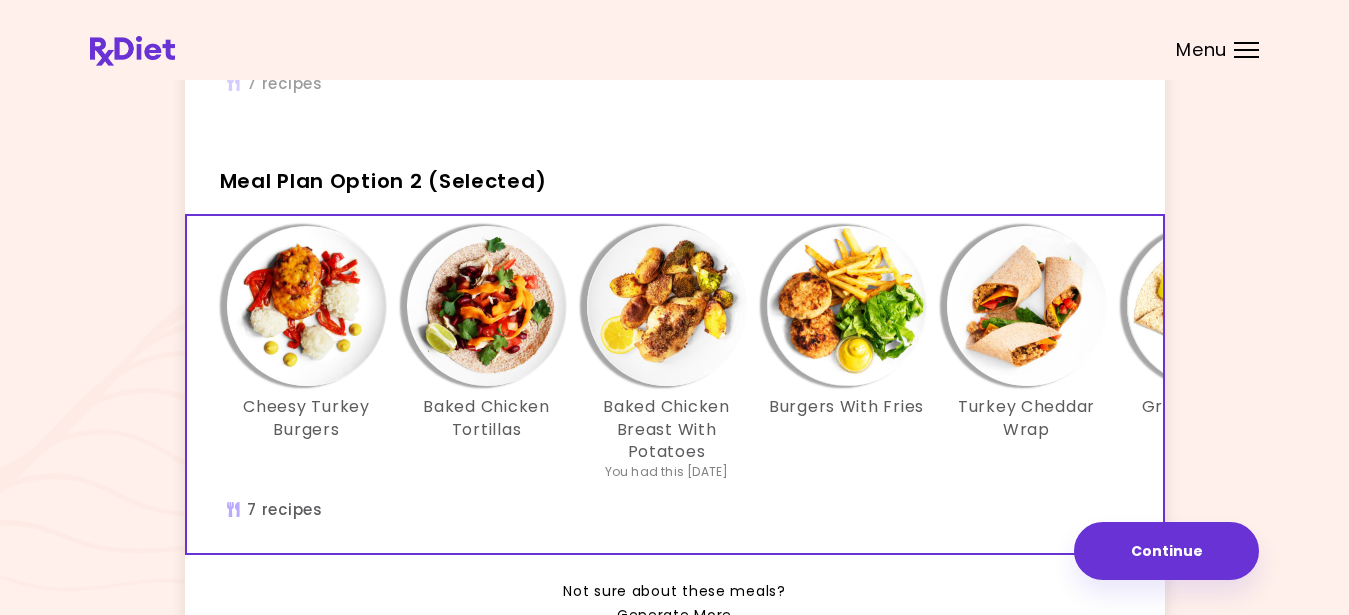 click on "Meal Plan Option 2 (Selected)" at bounding box center (383, 181) 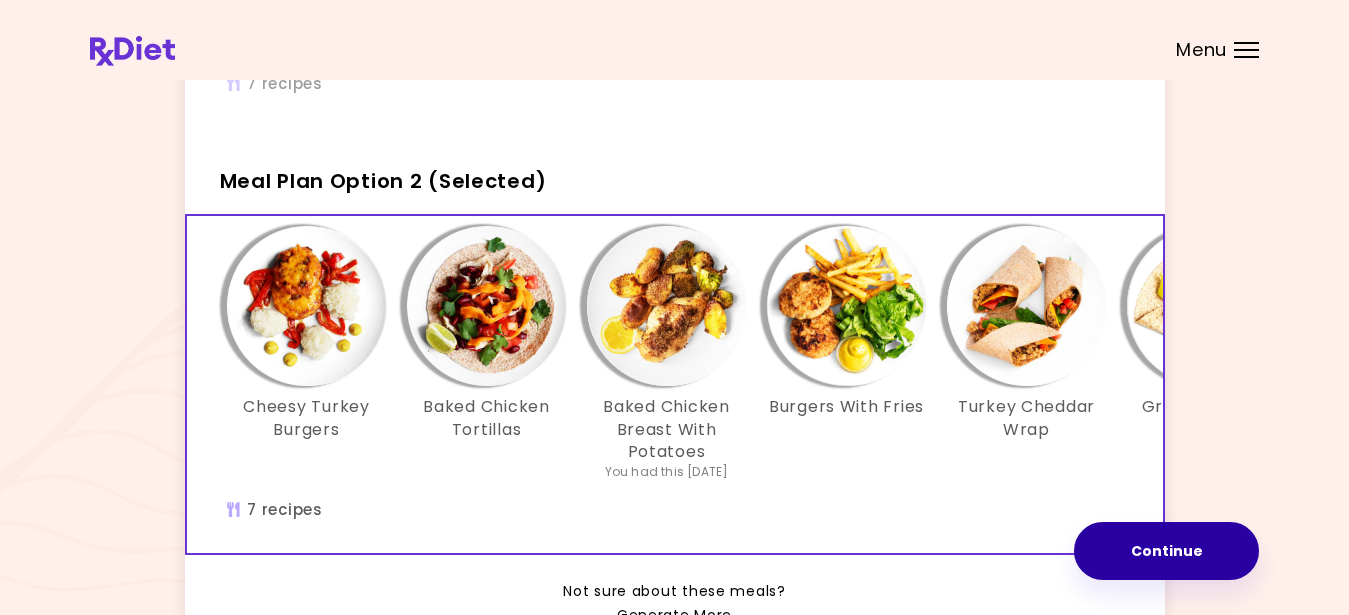 click on "Continue" at bounding box center (1166, 551) 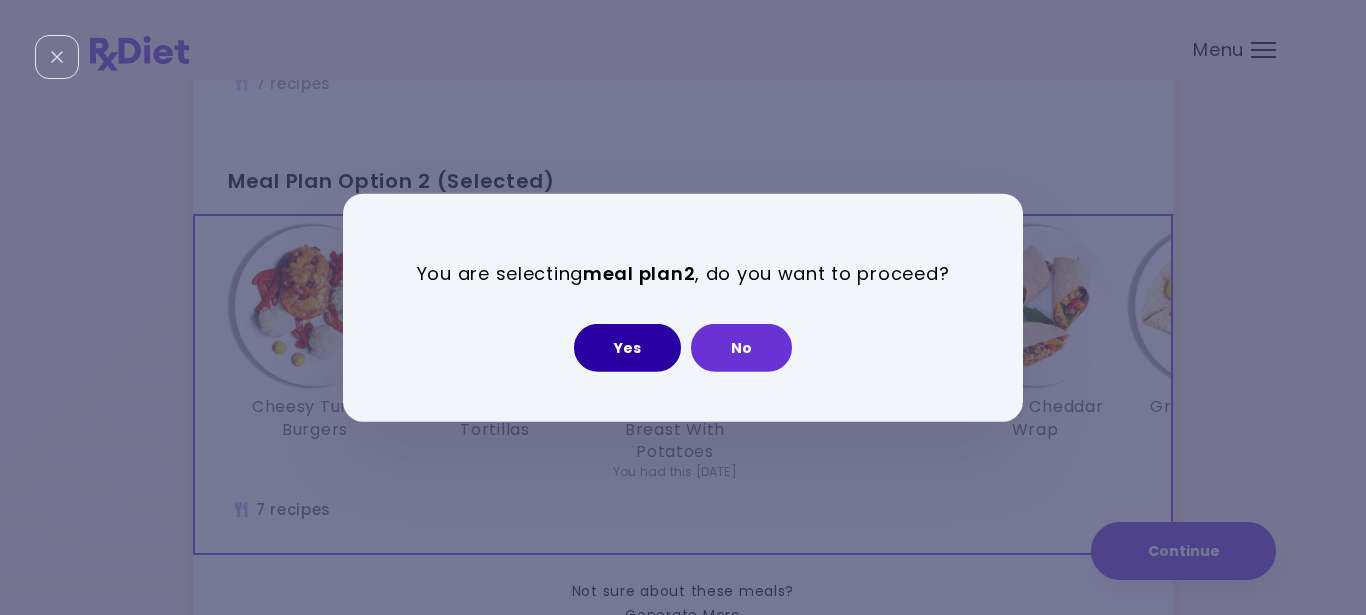 click on "Yes" at bounding box center [627, 348] 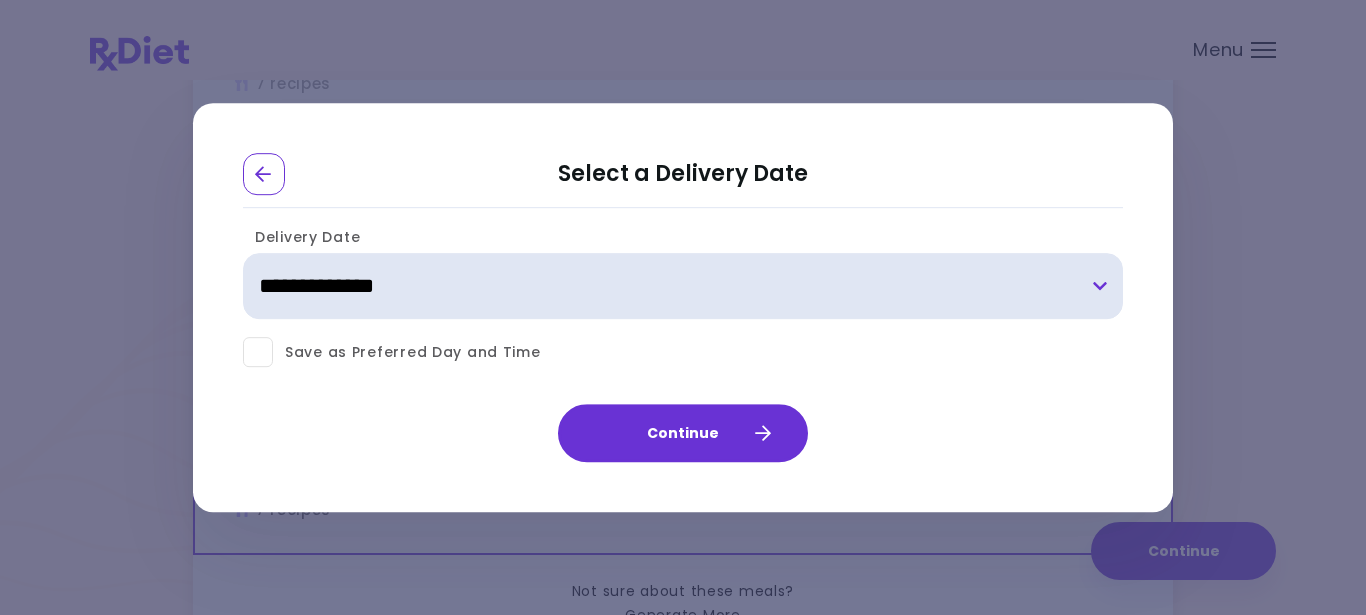 click on "**********" at bounding box center (683, 287) 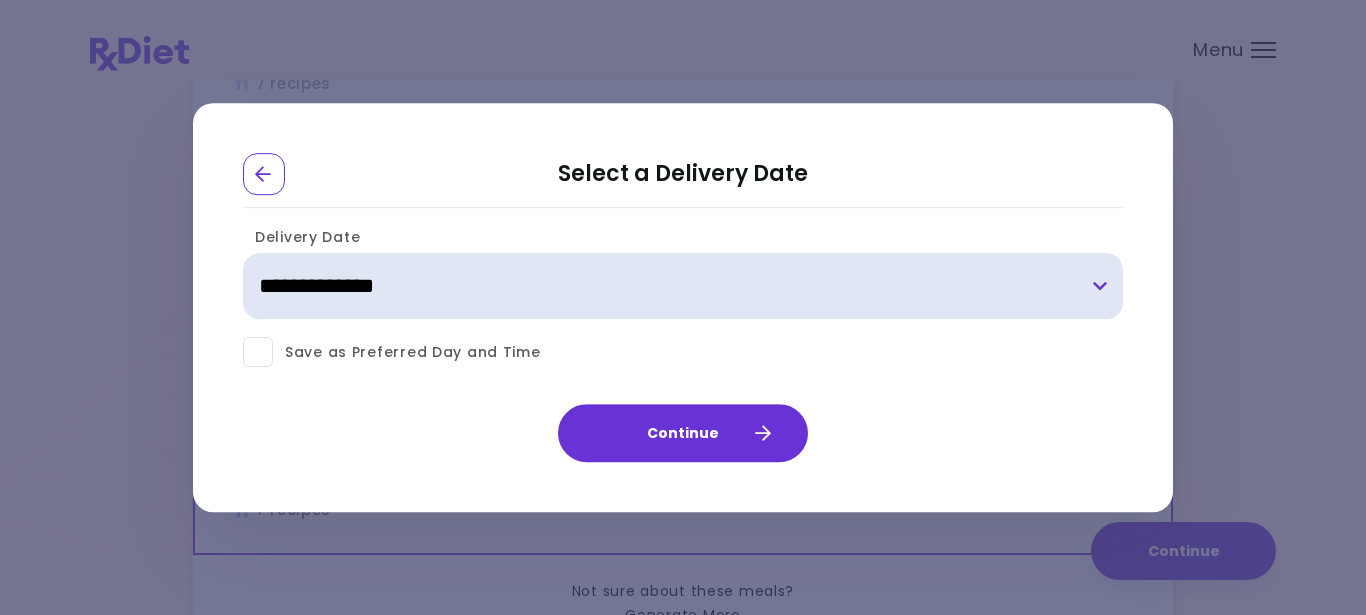 select on "**********" 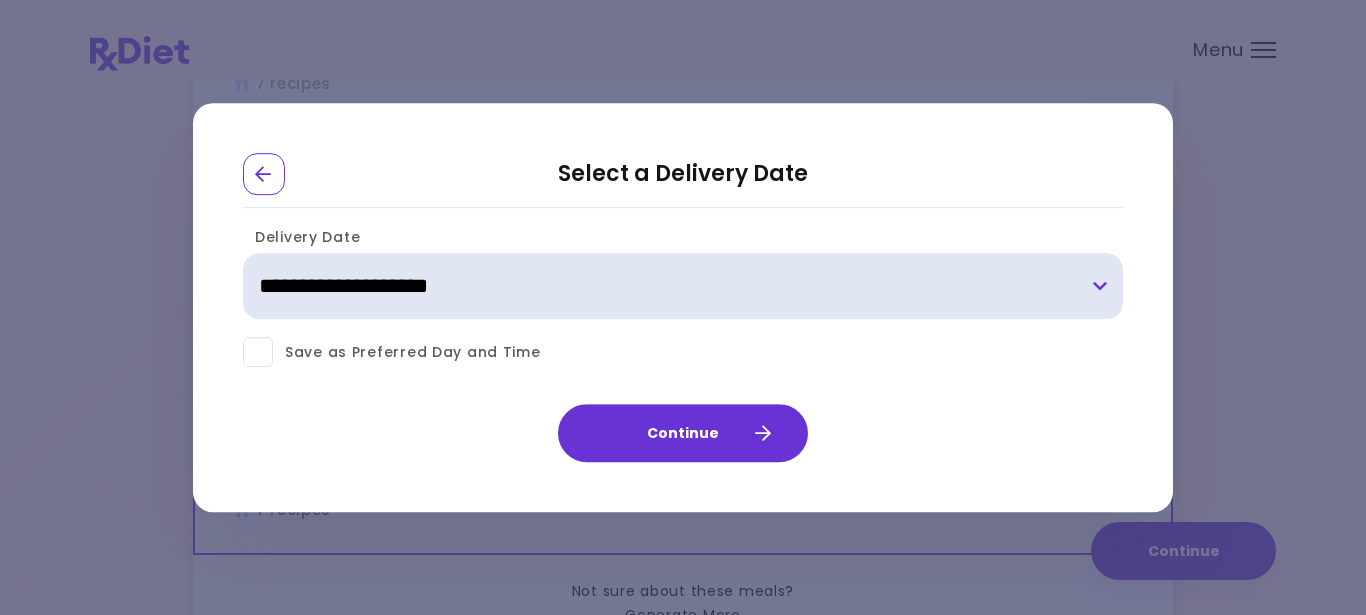 click on "**********" at bounding box center (0, 0) 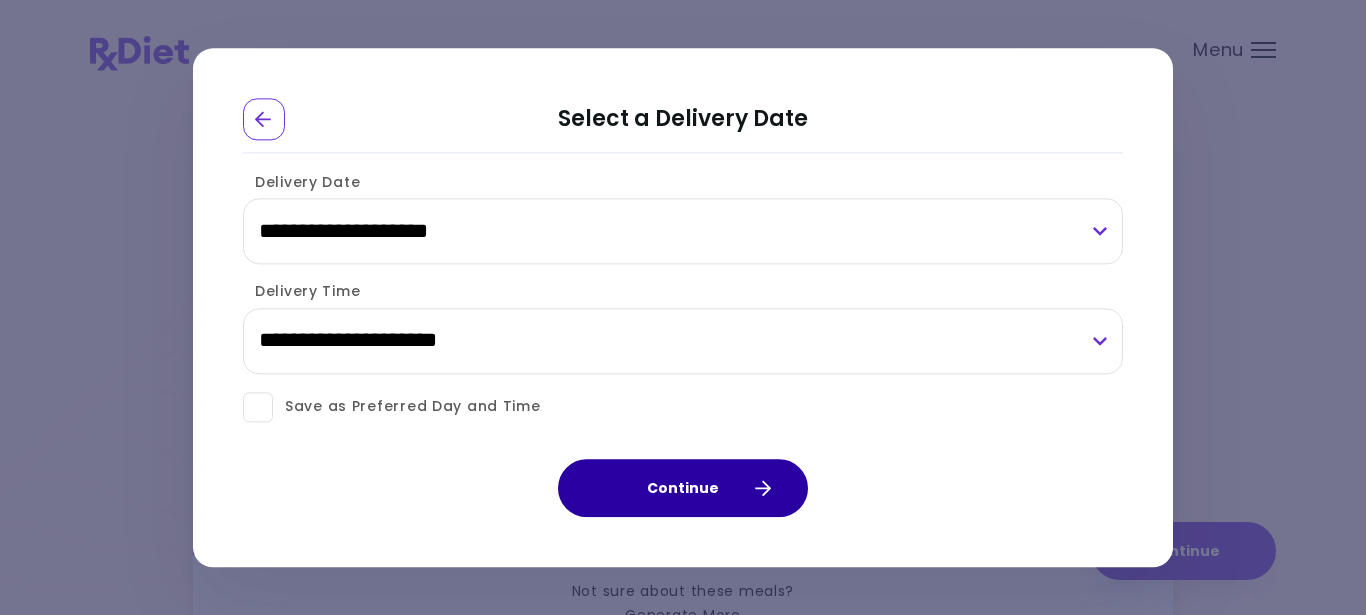 click 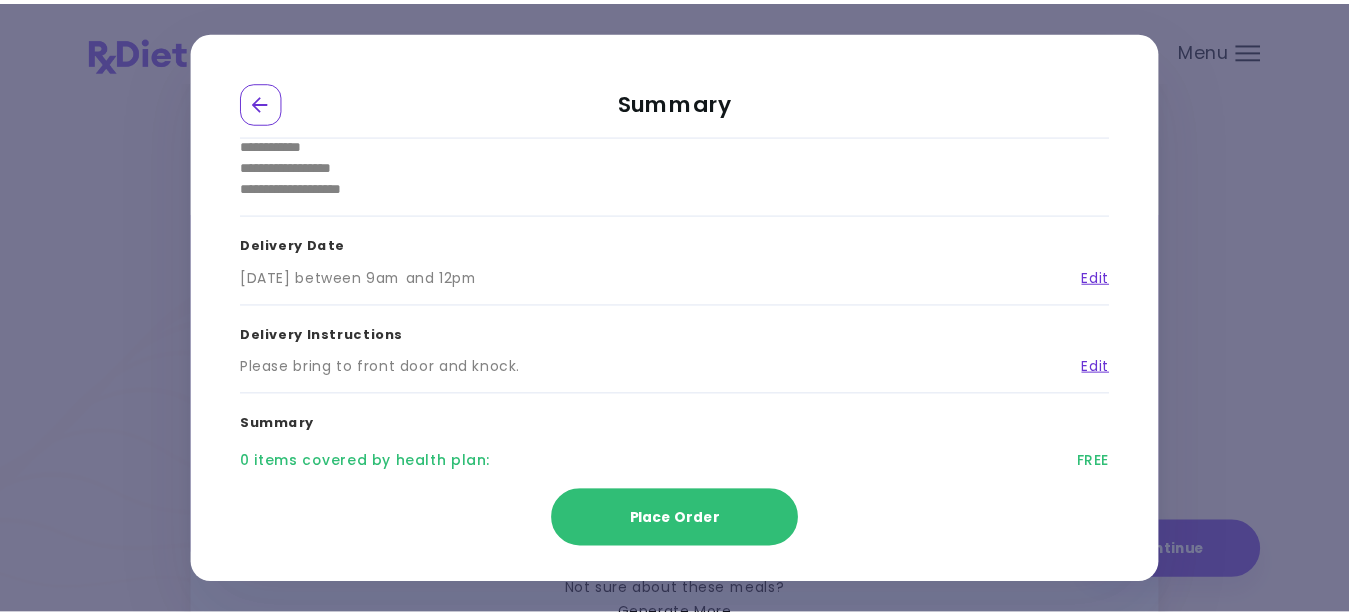 scroll, scrollTop: 0, scrollLeft: 0, axis: both 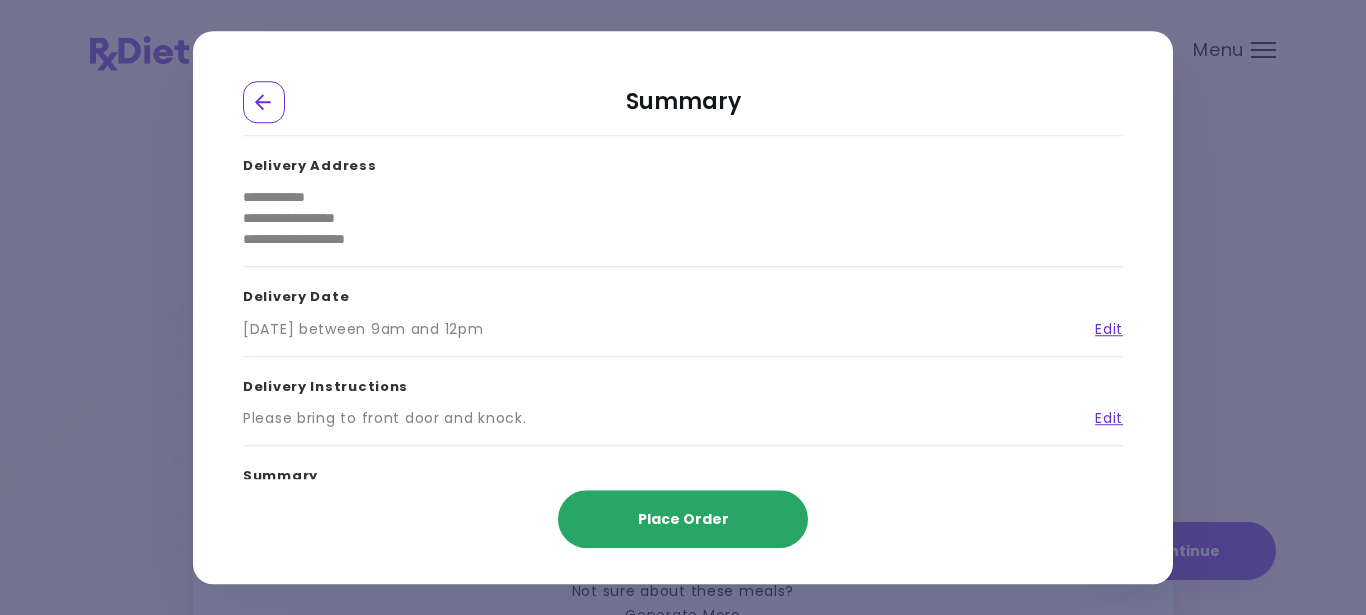 click on "Place Order" at bounding box center [683, 519] 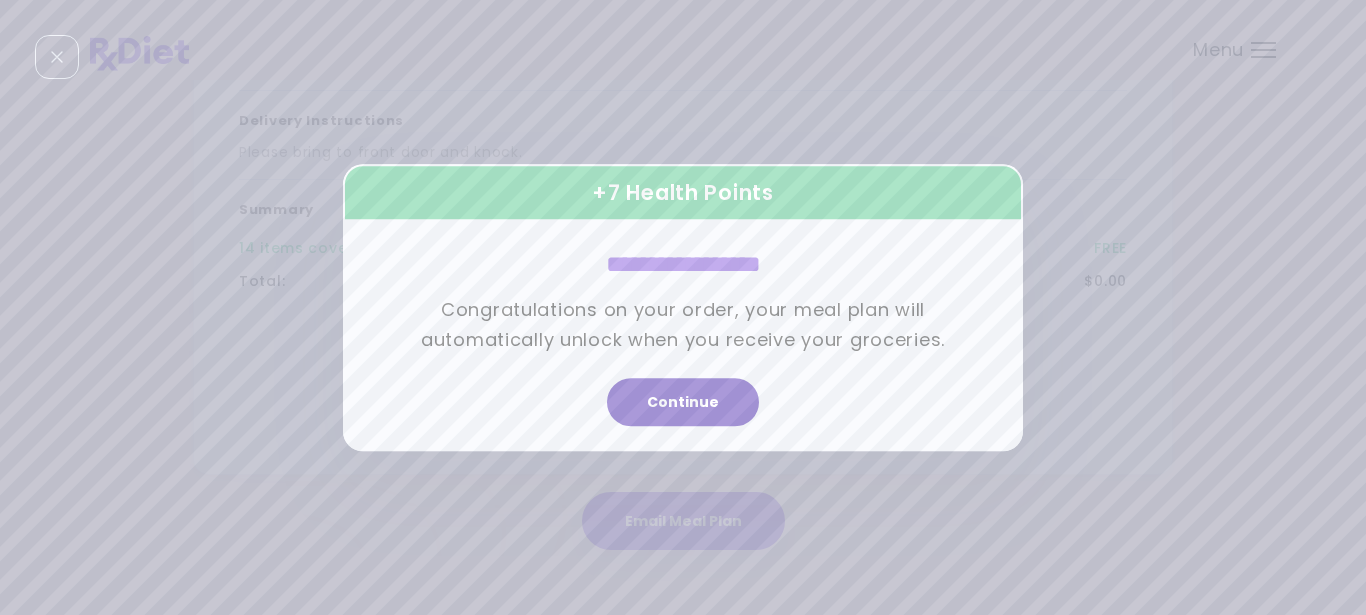 click on "Continue" at bounding box center (683, 402) 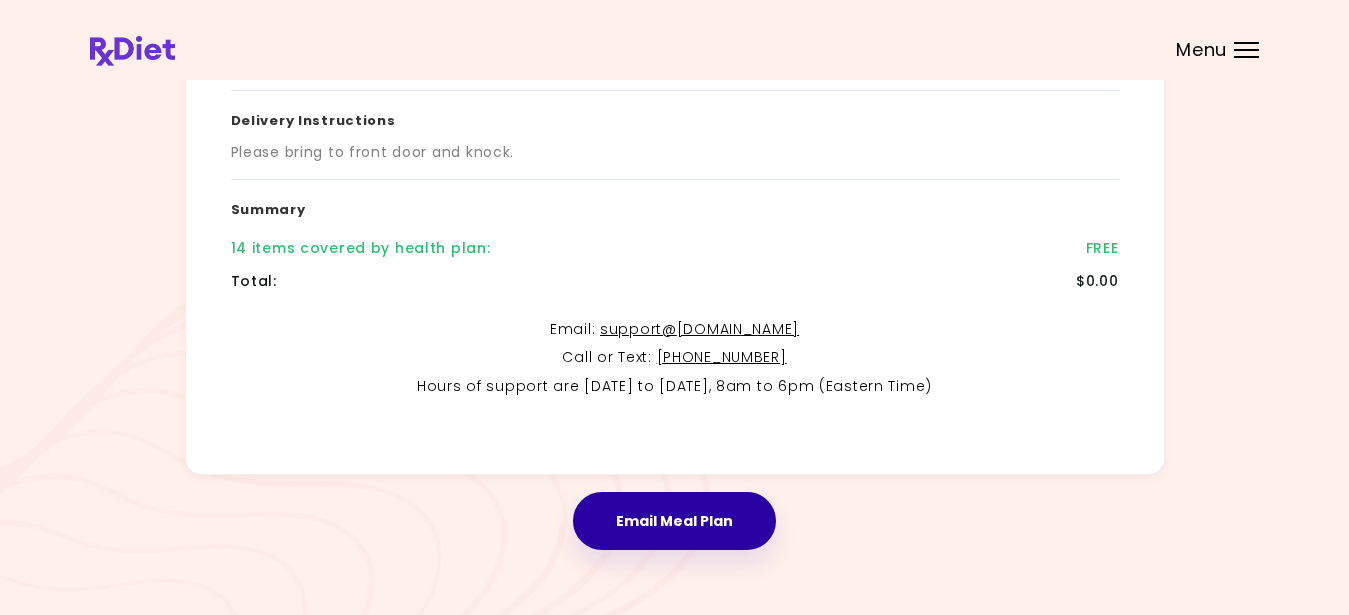 click on "Email Meal Plan" at bounding box center (674, 521) 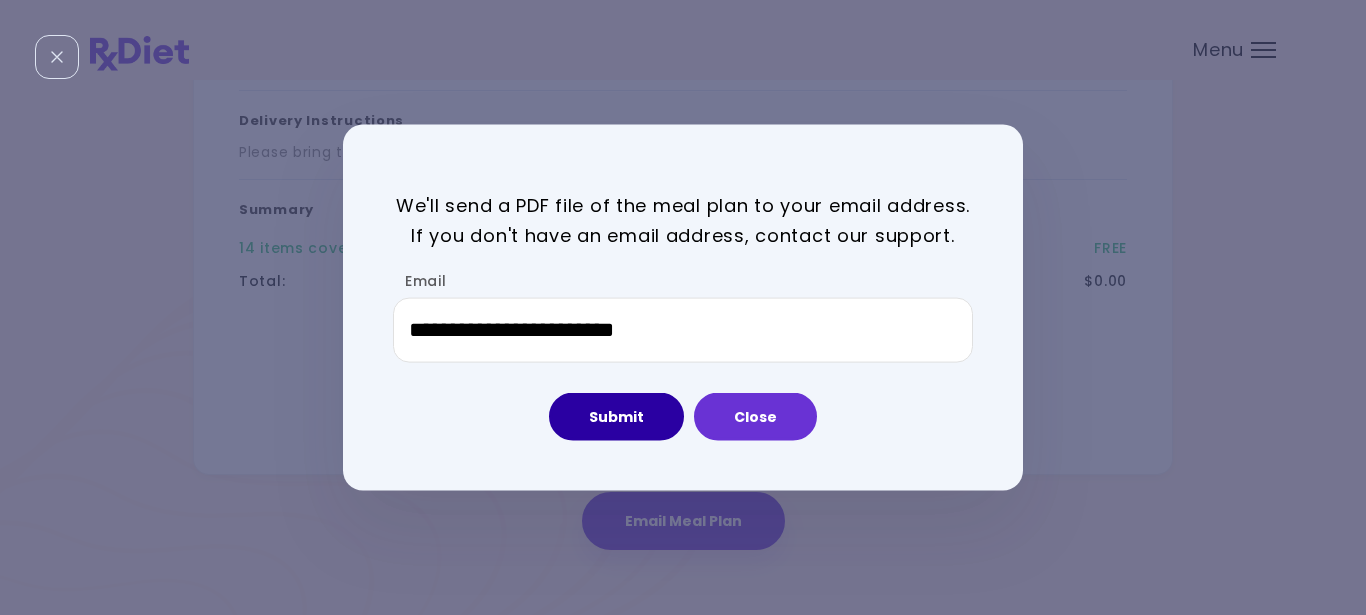 click on "Submit" at bounding box center [616, 417] 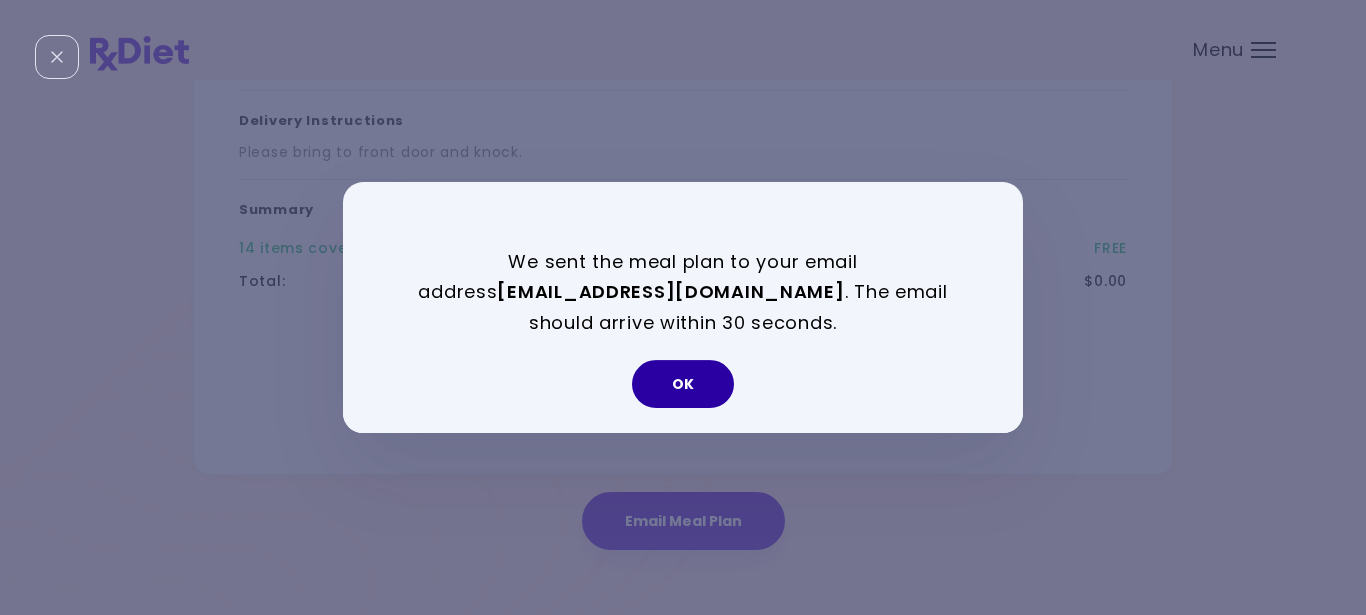 click on "OK" at bounding box center [683, 384] 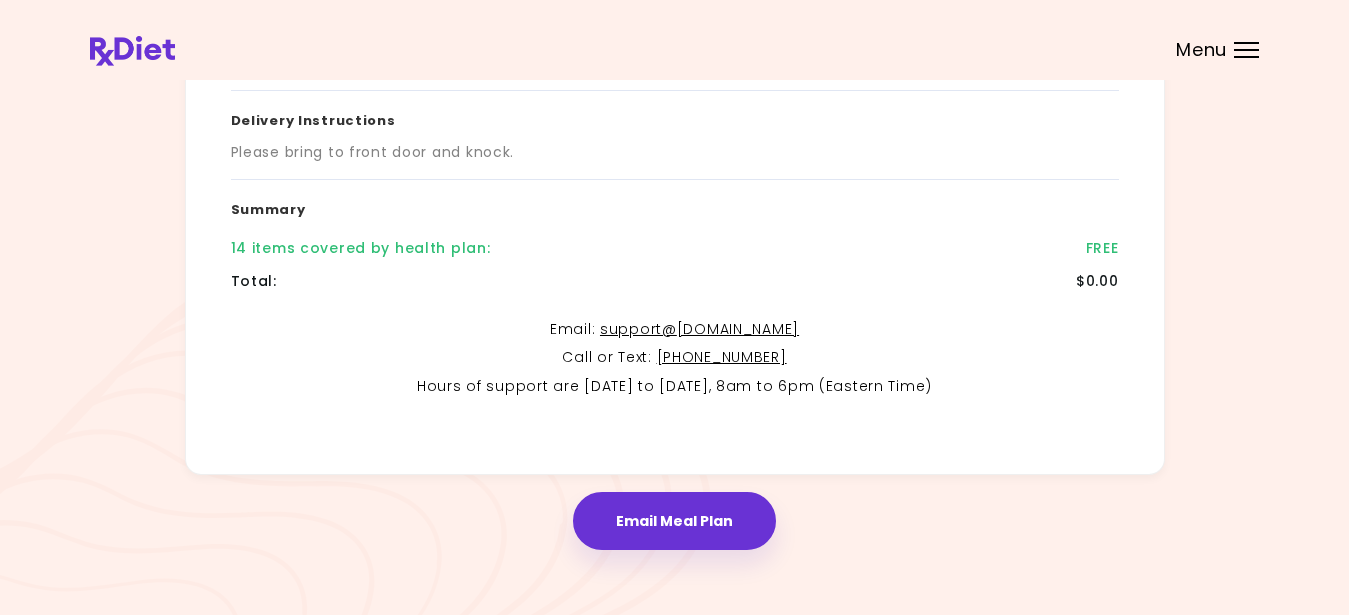 click at bounding box center [1246, 50] 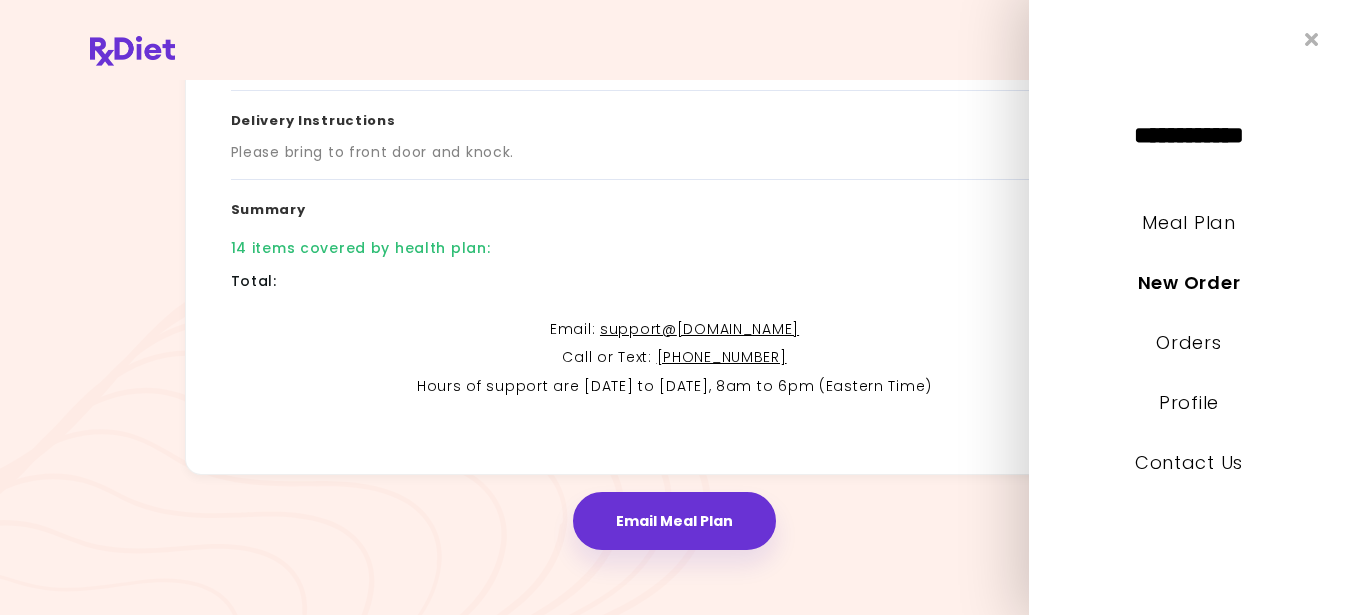 drag, startPoint x: 960, startPoint y: 34, endPoint x: 1097, endPoint y: 27, distance: 137.17871 